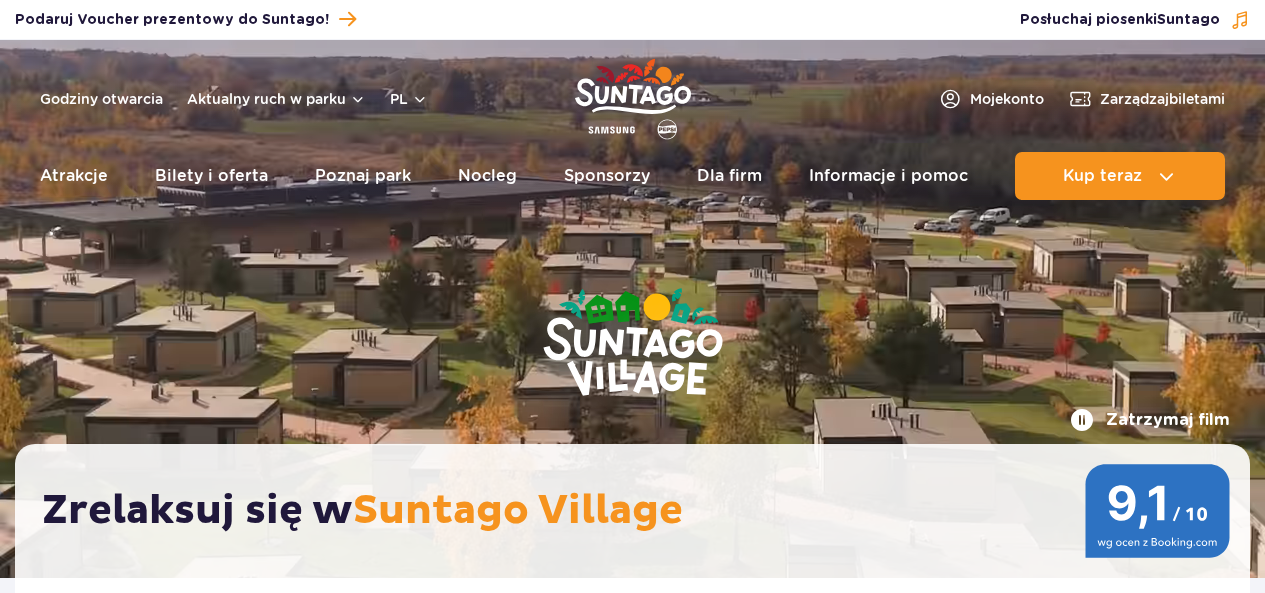 scroll, scrollTop: 0, scrollLeft: 0, axis: both 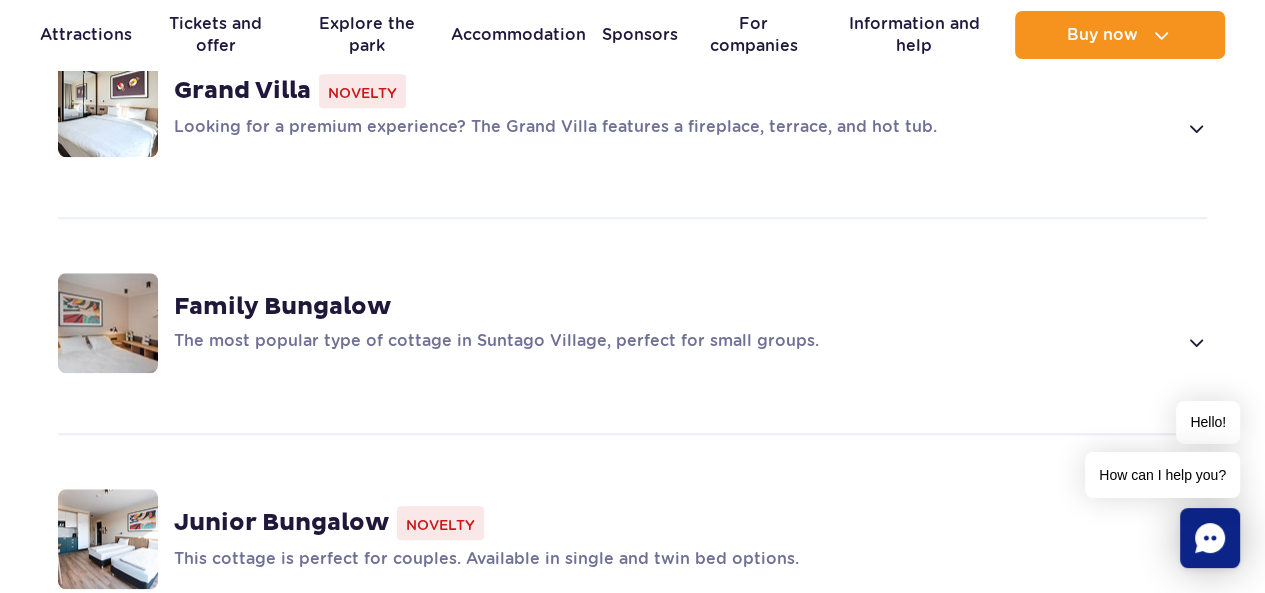 click on "Family Bungalow
The most popular type of cottage in Suntago Village, perfect for small groups." at bounding box center [632, 323] 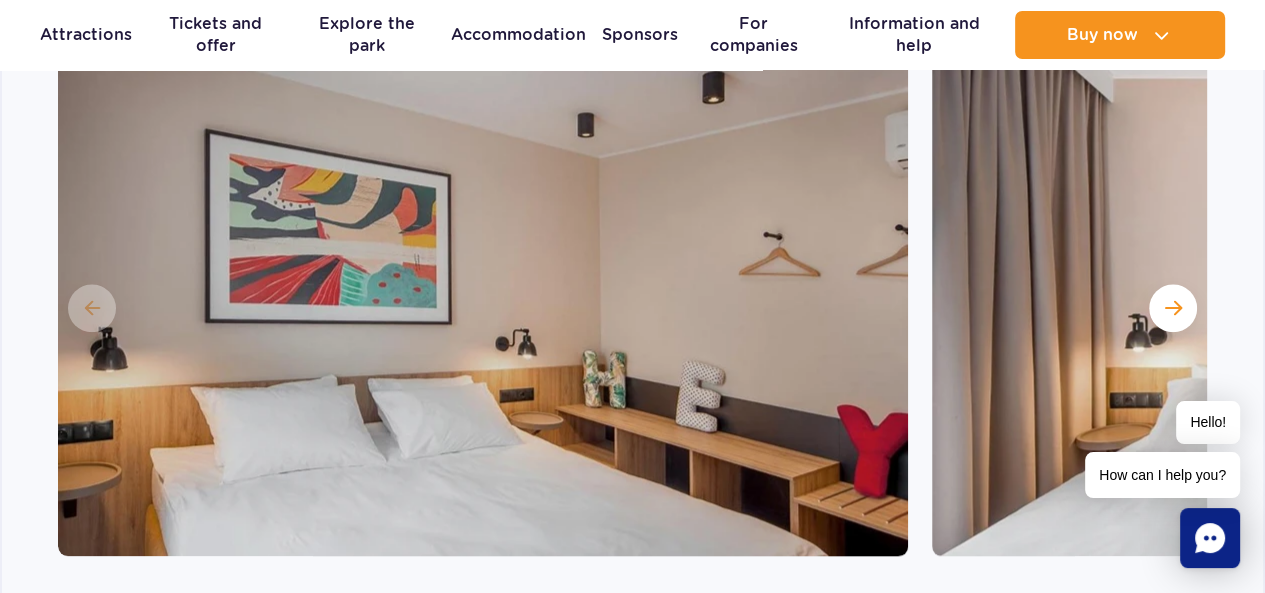 scroll, scrollTop: 2000, scrollLeft: 0, axis: vertical 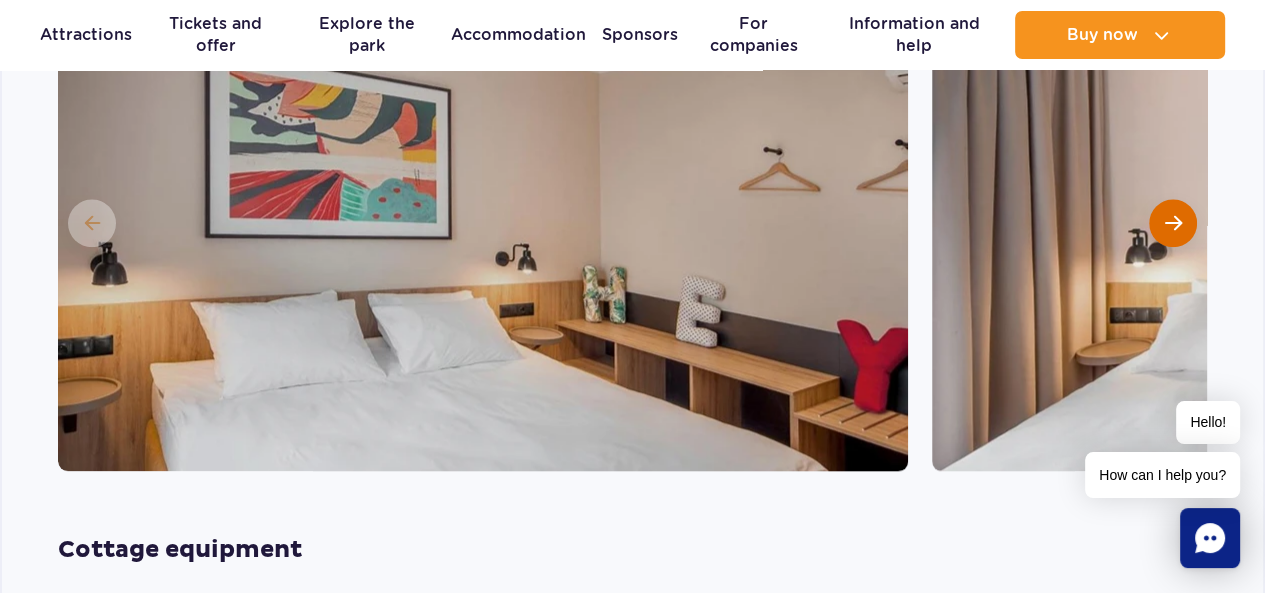 click at bounding box center [1173, 223] 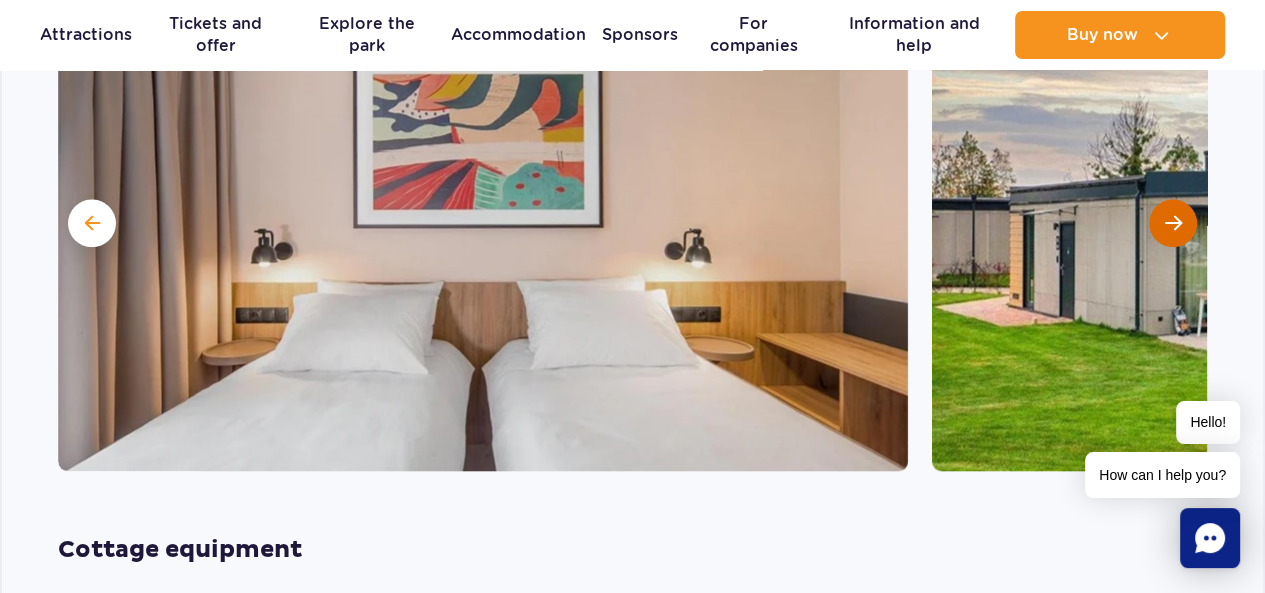 click at bounding box center (1173, 223) 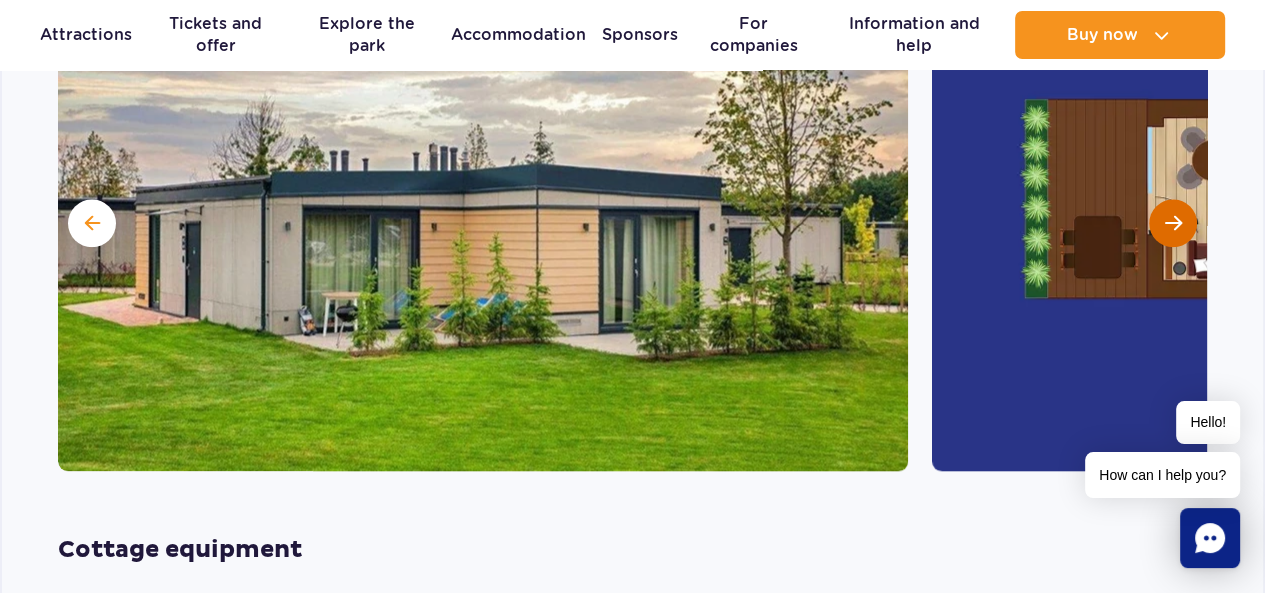 click at bounding box center [1173, 223] 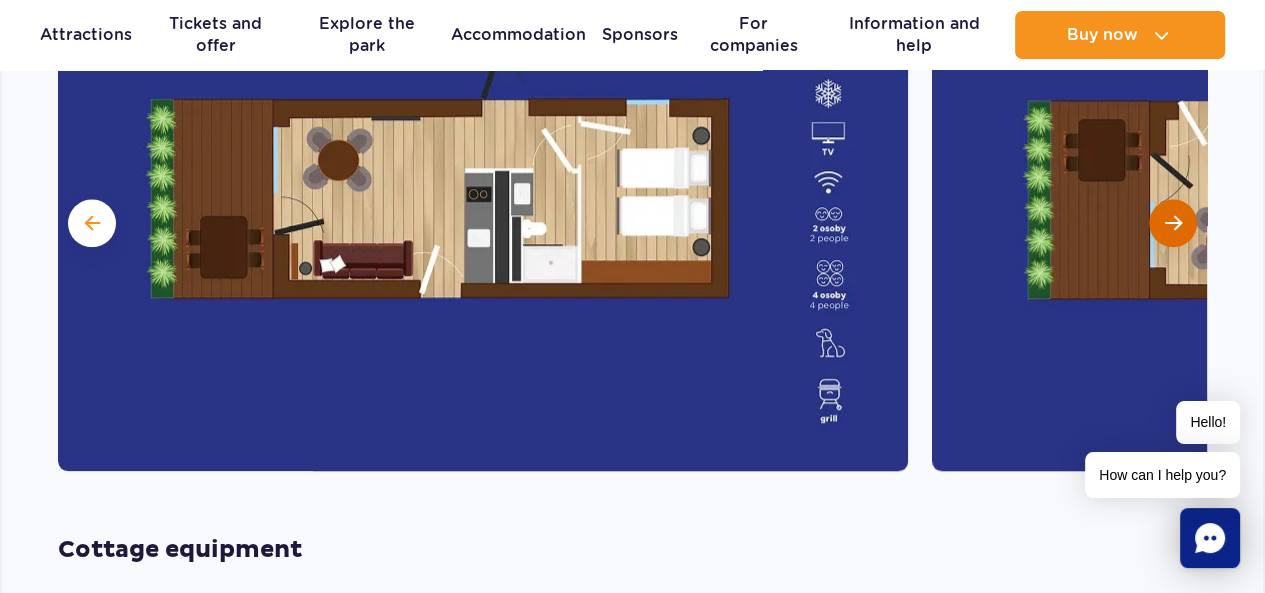 click at bounding box center [1173, 223] 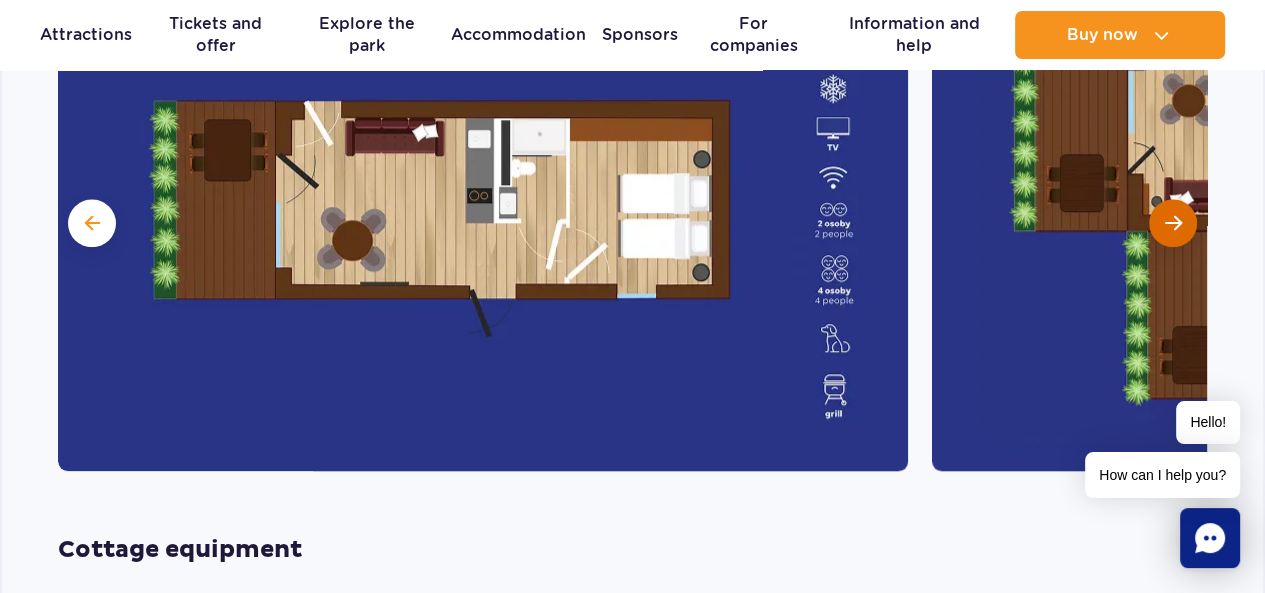 click at bounding box center [1173, 223] 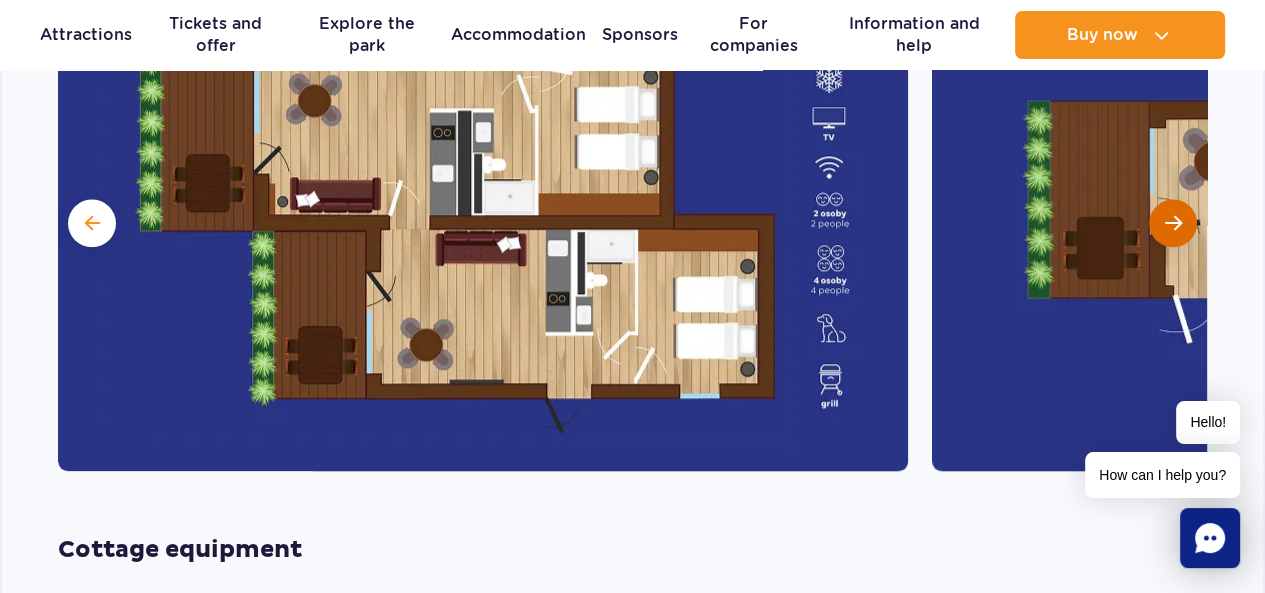 click at bounding box center (1173, 223) 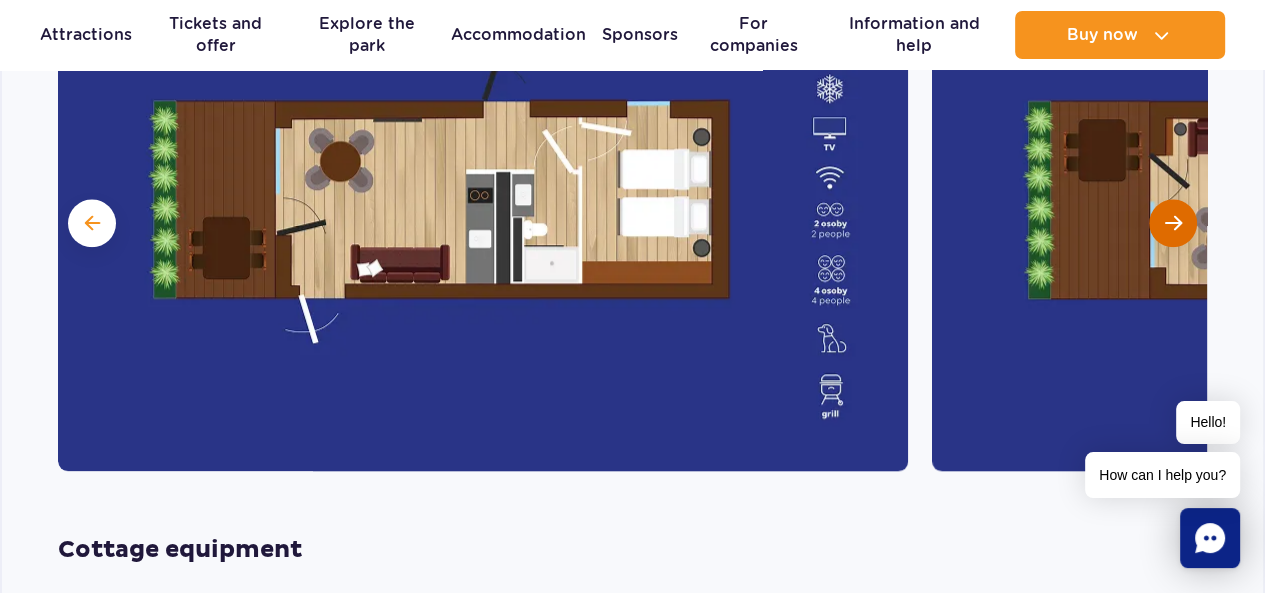 click at bounding box center [1173, 223] 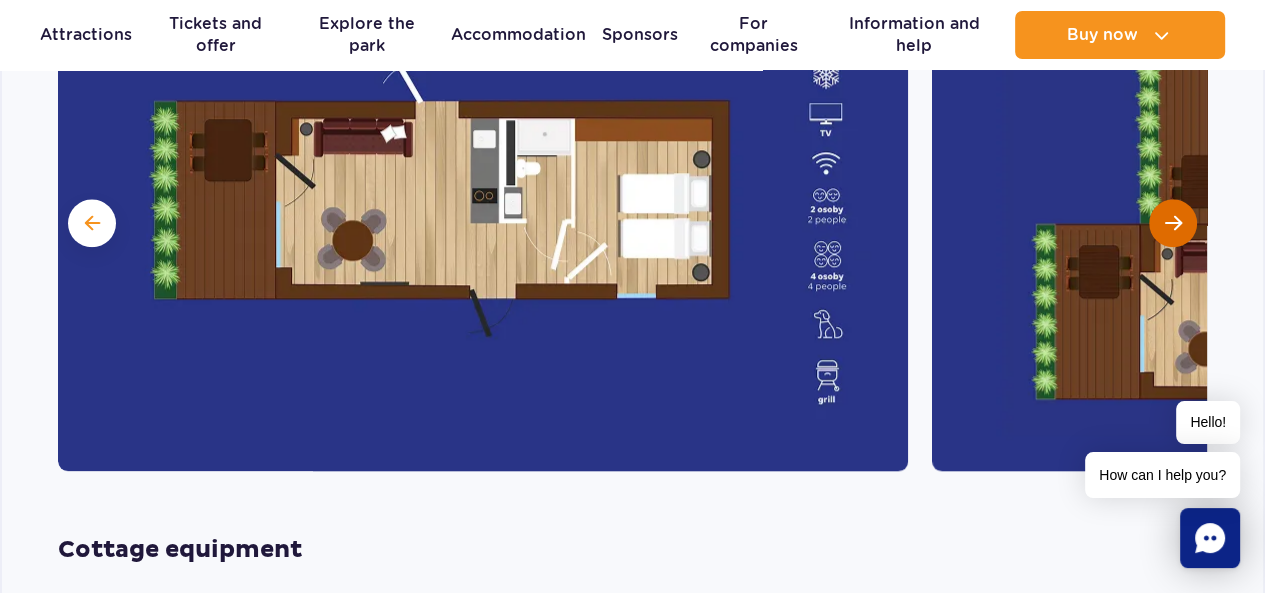 click at bounding box center [1173, 223] 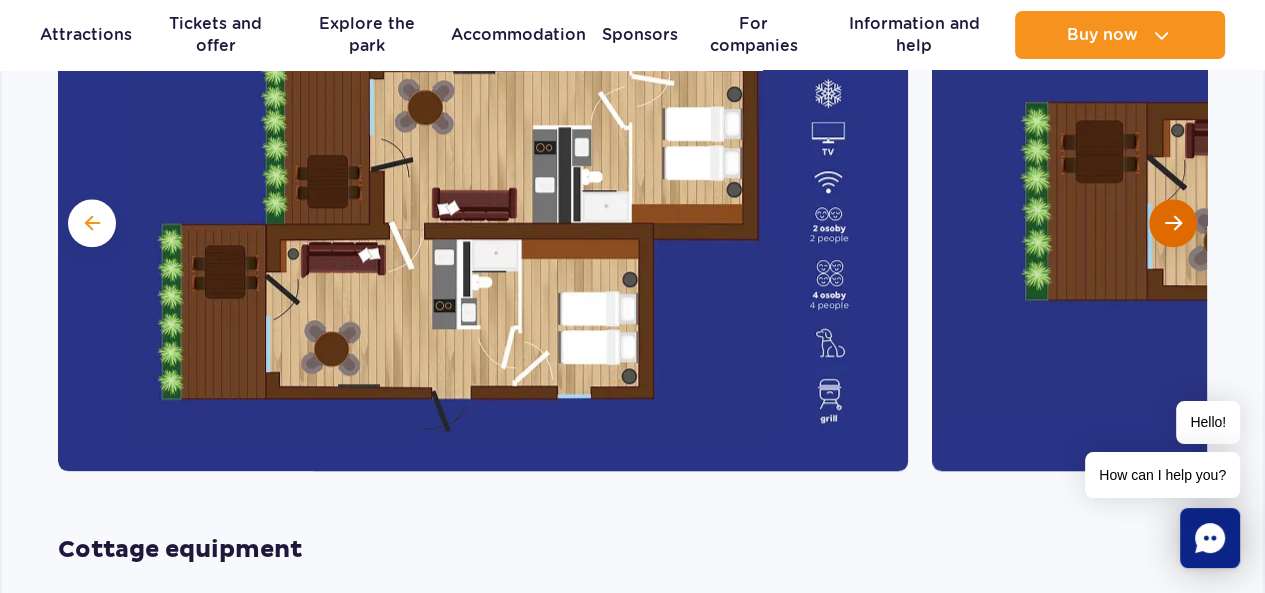 click at bounding box center [1173, 223] 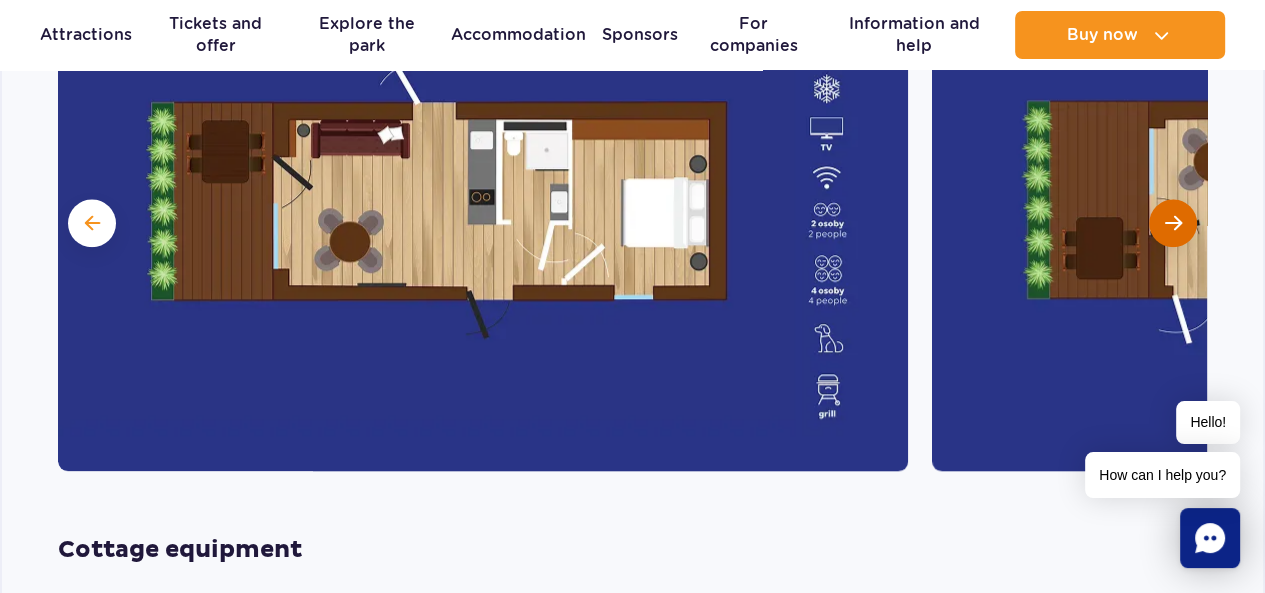 scroll, scrollTop: 1900, scrollLeft: 0, axis: vertical 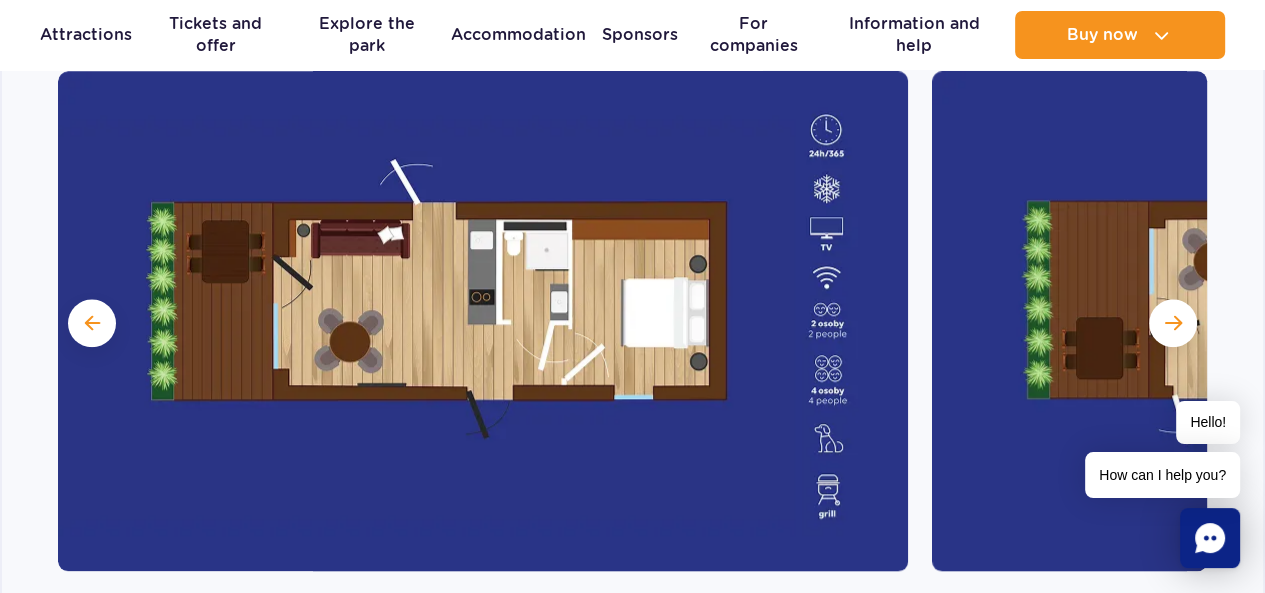 click at bounding box center (1357, 321) 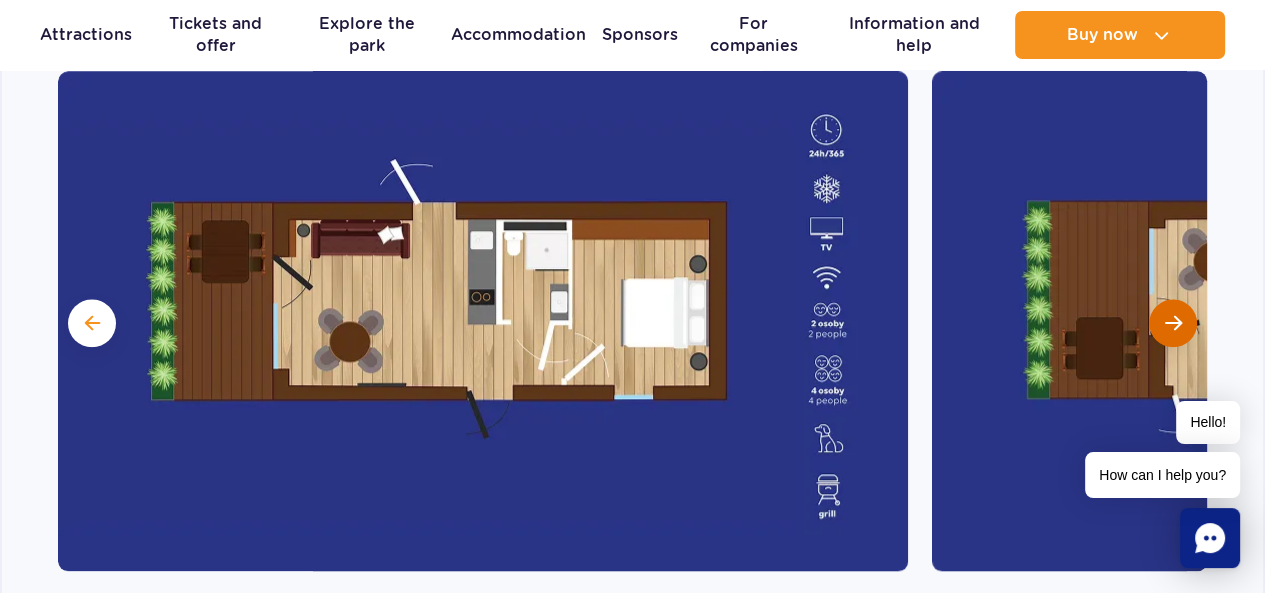 click at bounding box center [1173, 323] 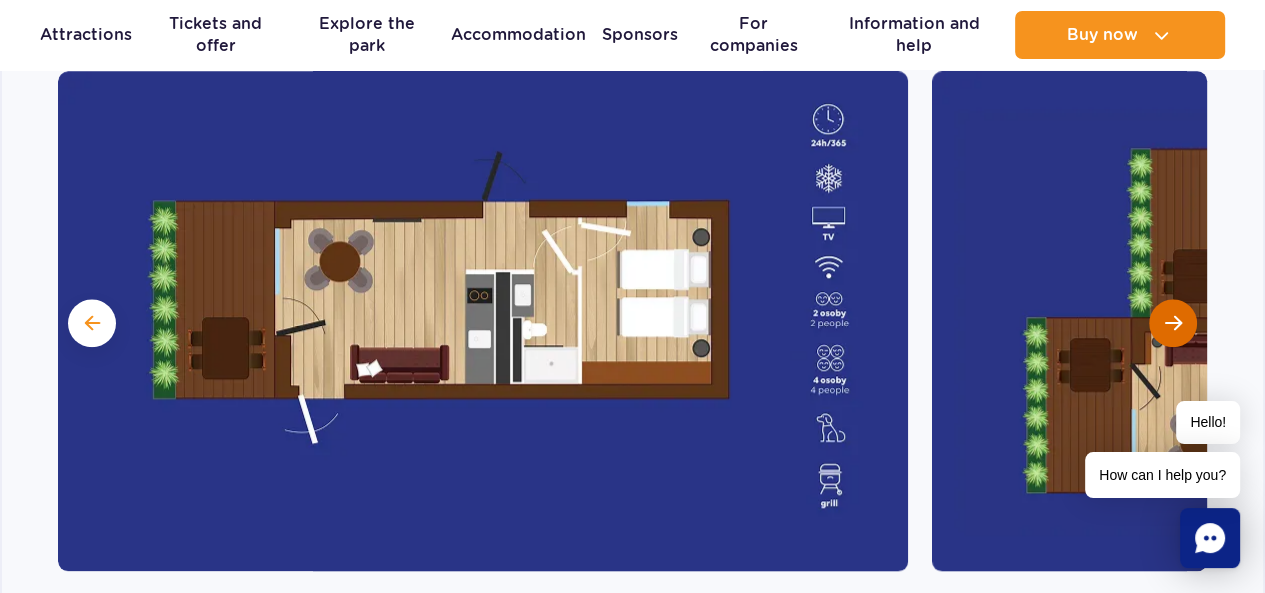 click at bounding box center [1173, 323] 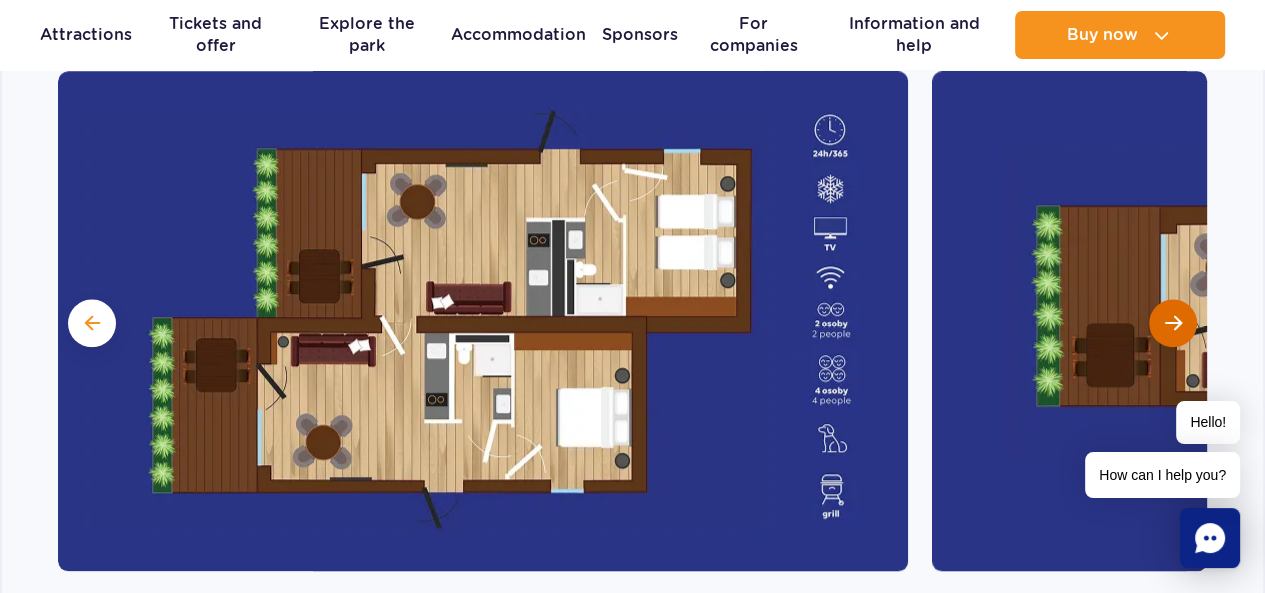 click at bounding box center (1173, 323) 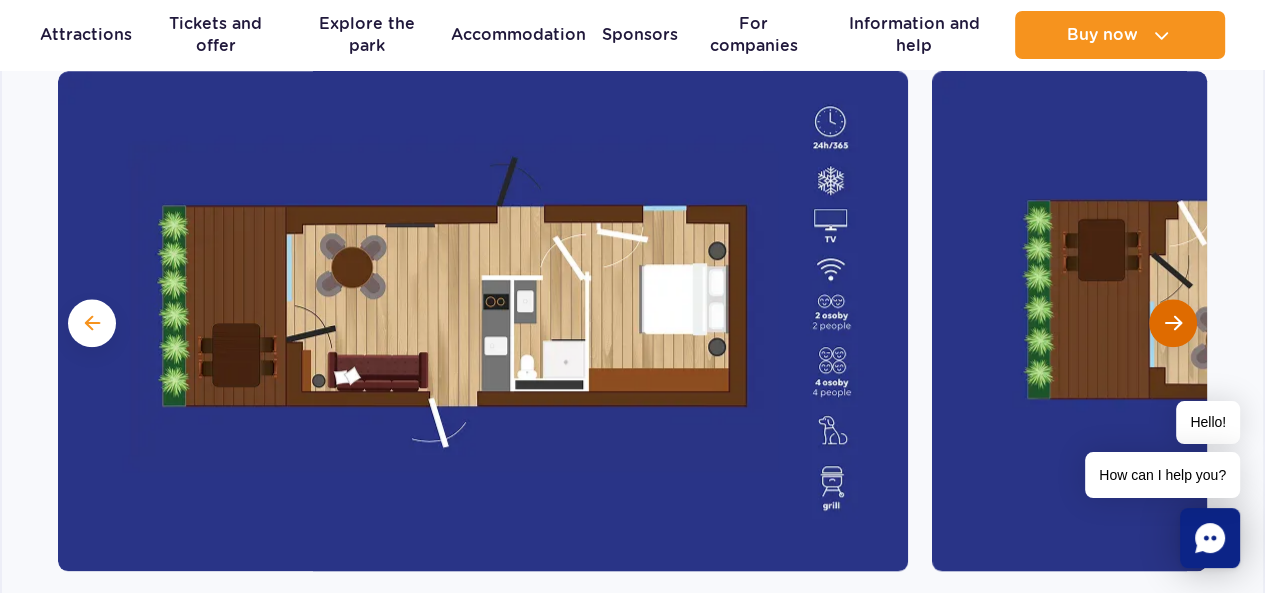 click at bounding box center [1173, 323] 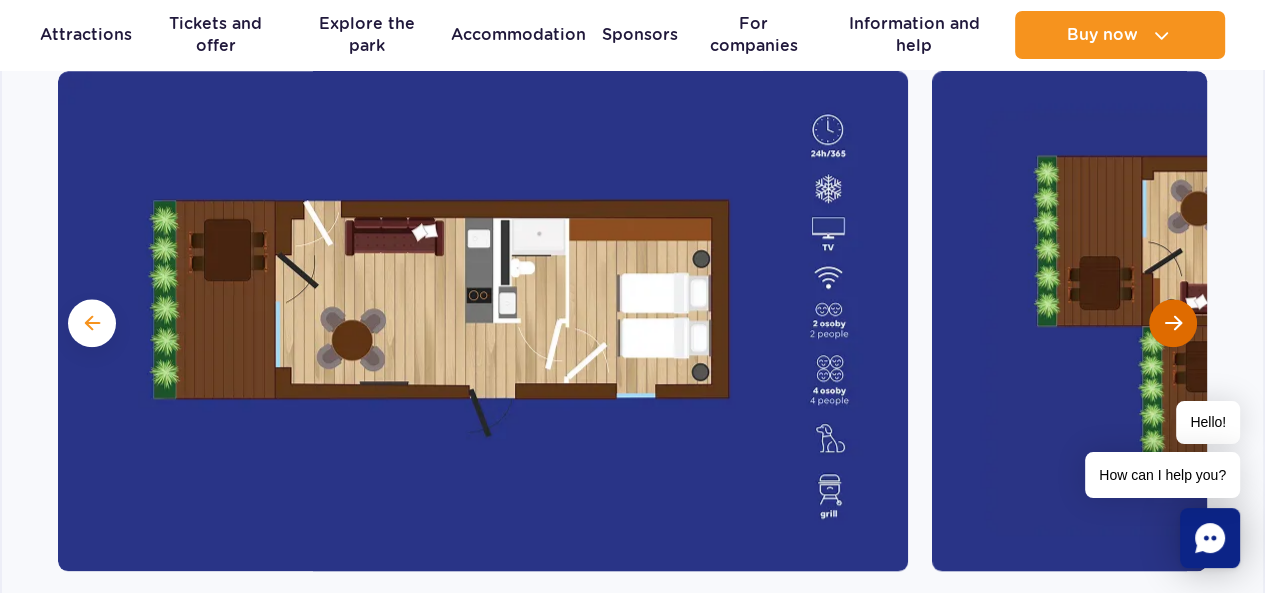 click at bounding box center (1173, 323) 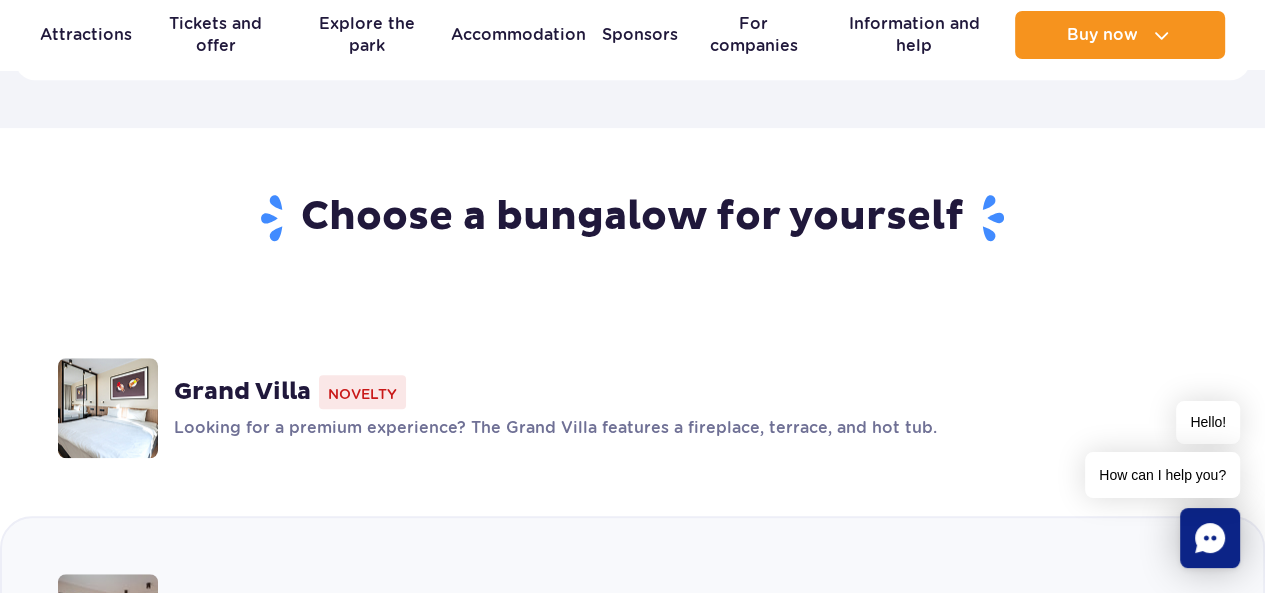 scroll, scrollTop: 1200, scrollLeft: 0, axis: vertical 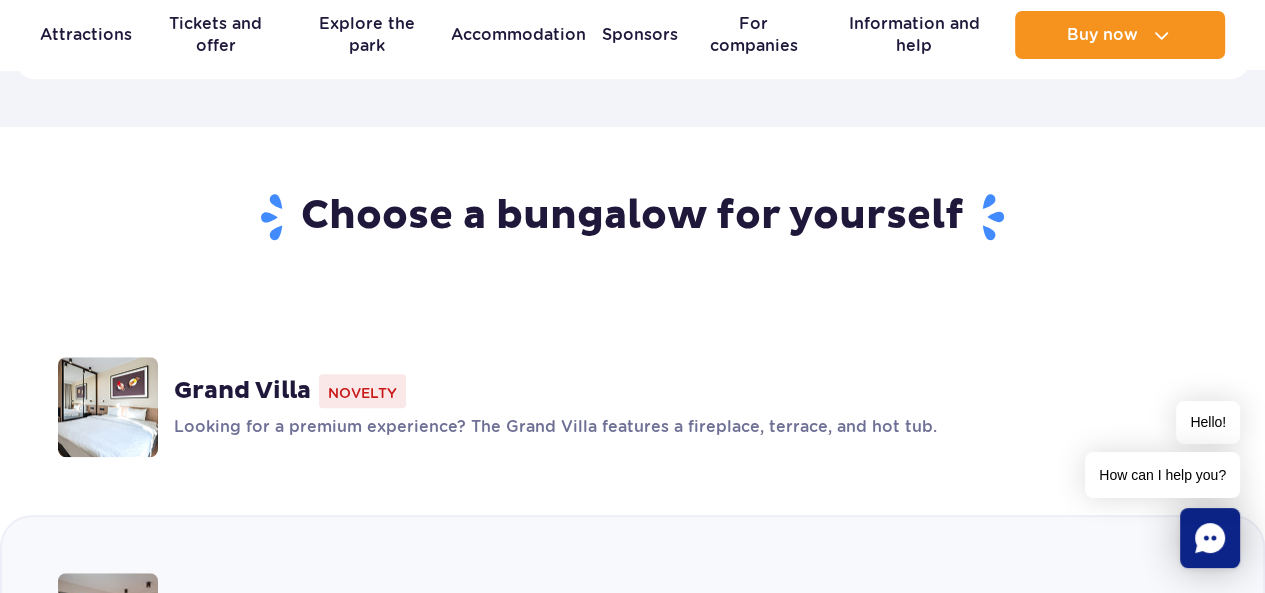 click on "Grand Villa
Novelty" at bounding box center [690, 391] 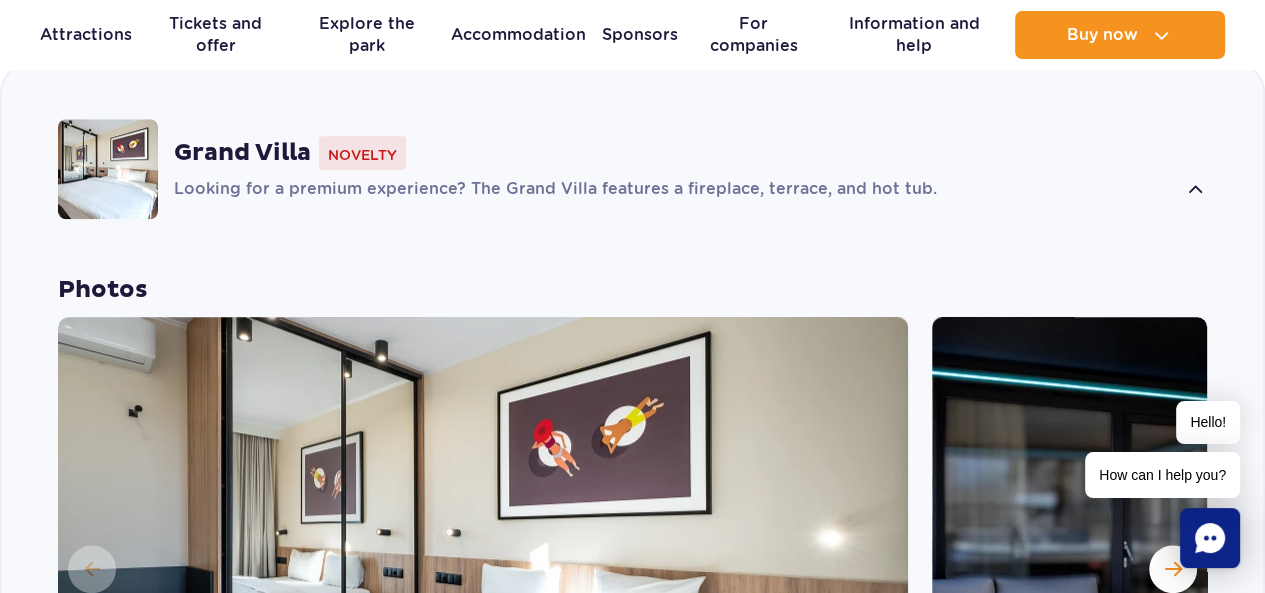 scroll, scrollTop: 1716, scrollLeft: 0, axis: vertical 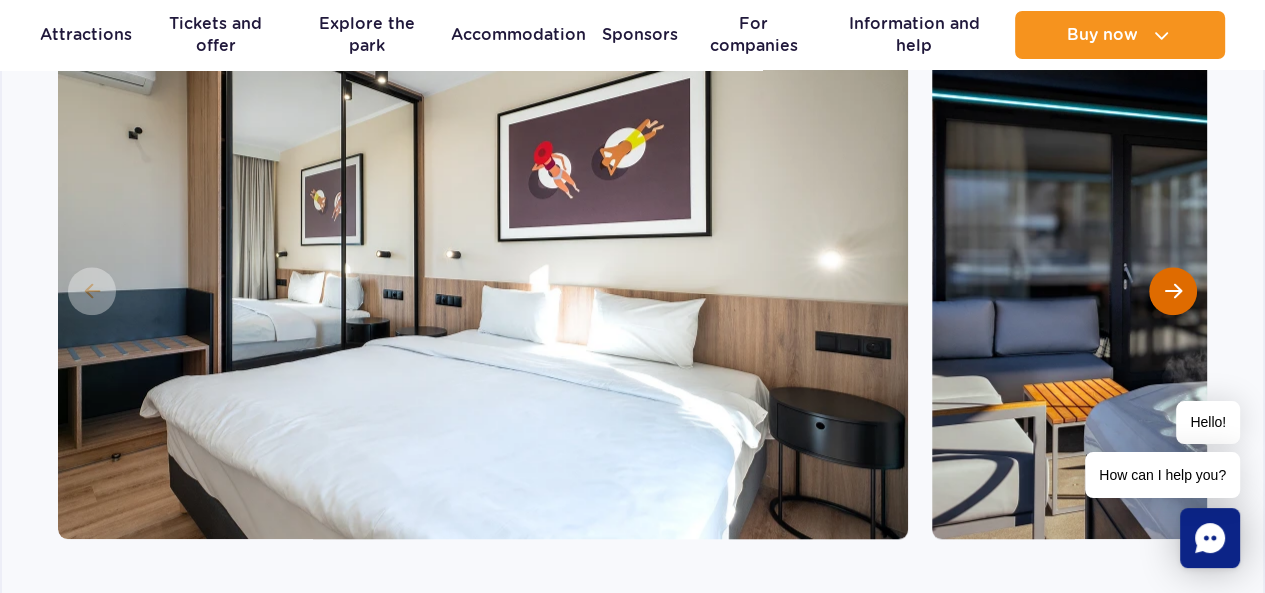 click at bounding box center [1173, 291] 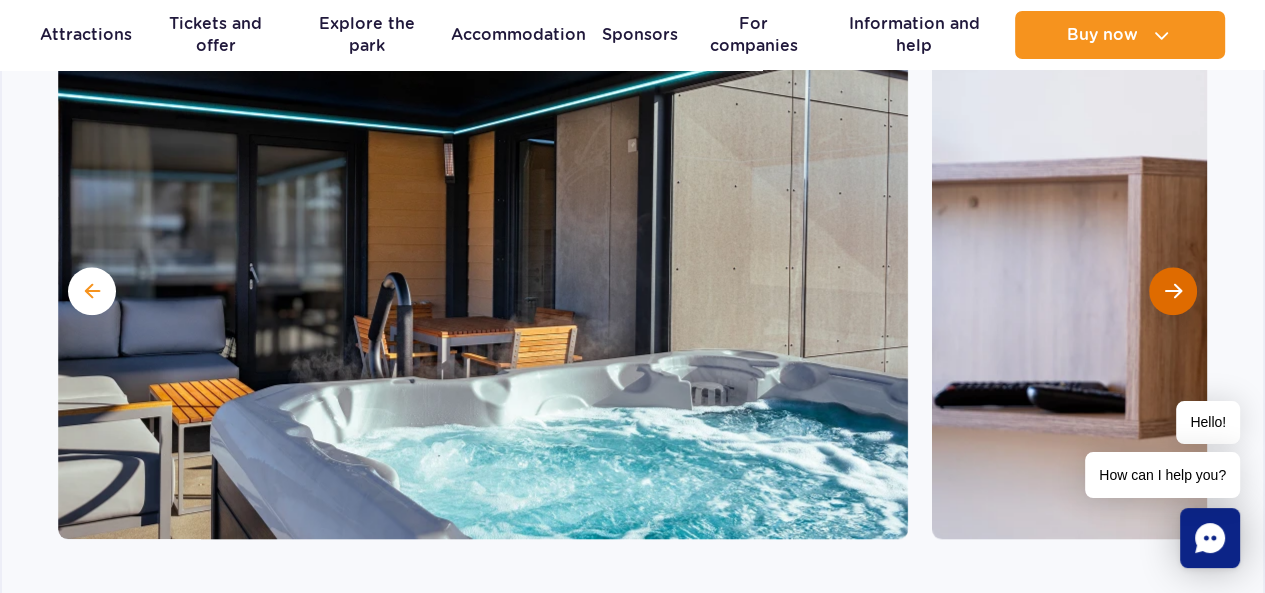 click at bounding box center [1173, 291] 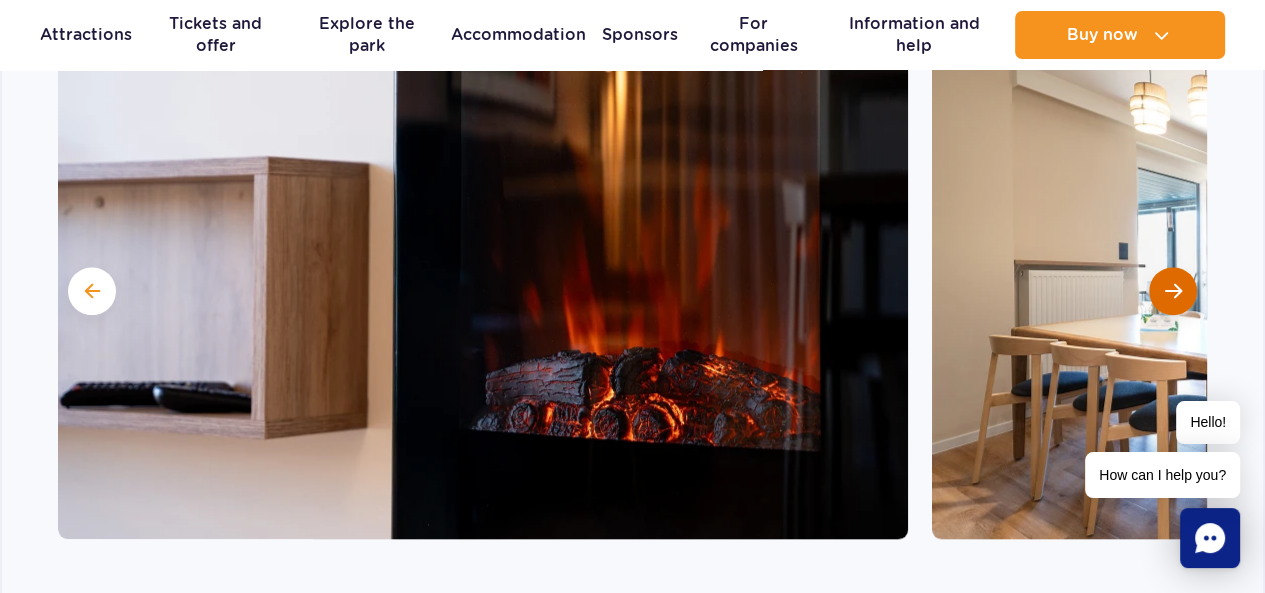click at bounding box center [1173, 291] 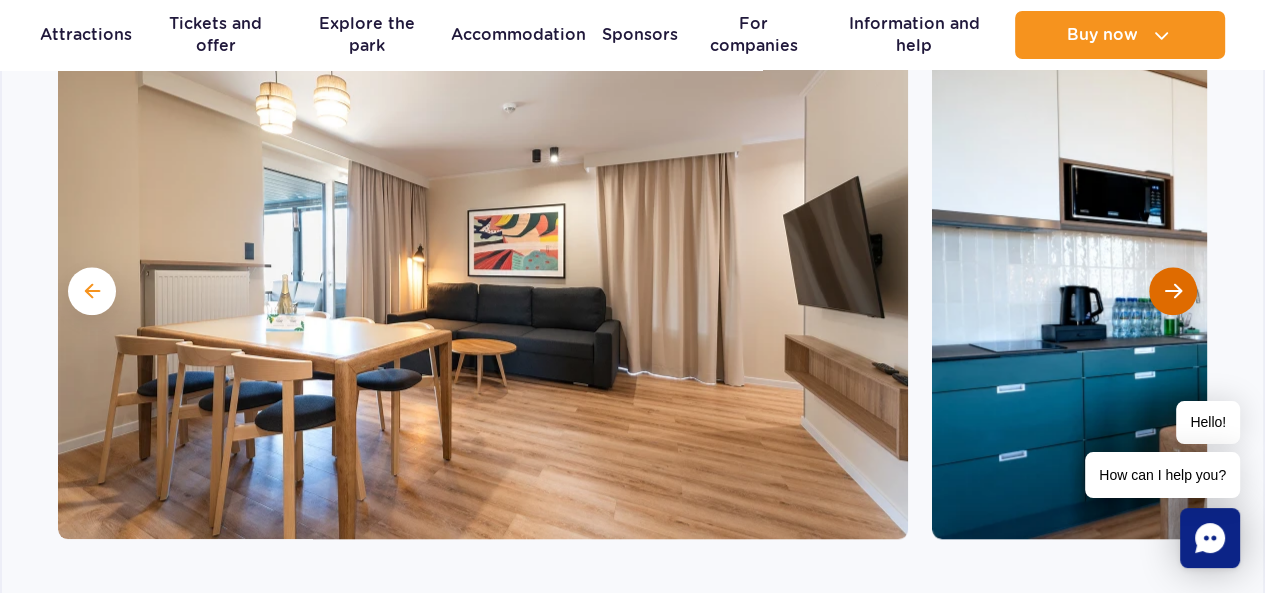 click at bounding box center (1173, 291) 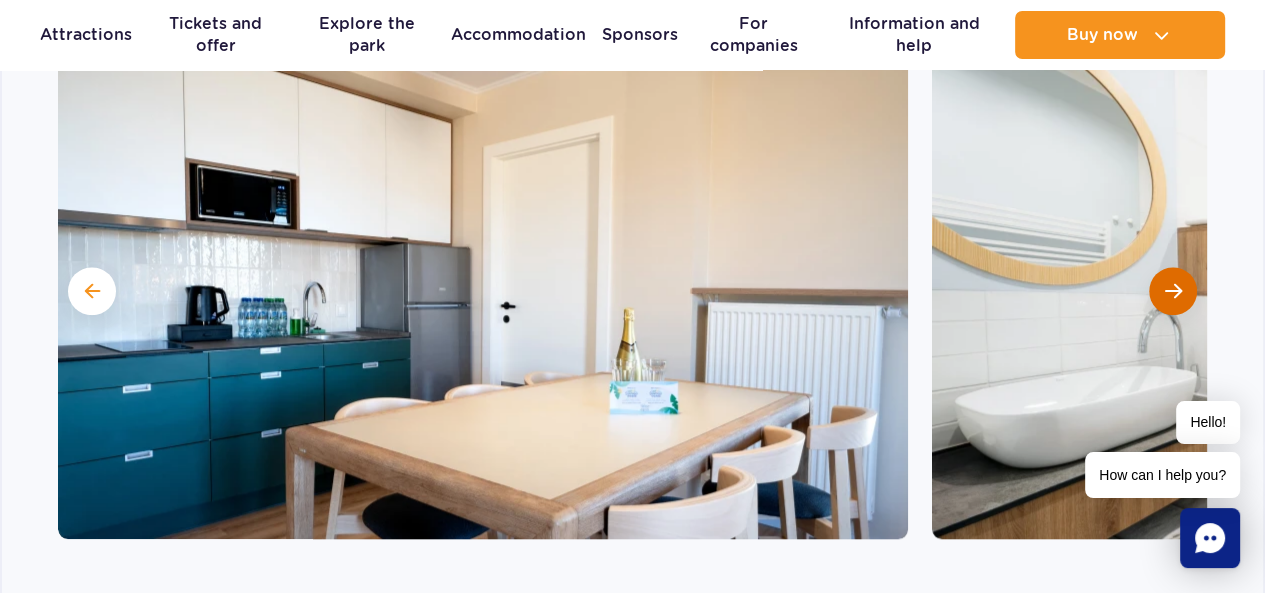 click at bounding box center (1173, 291) 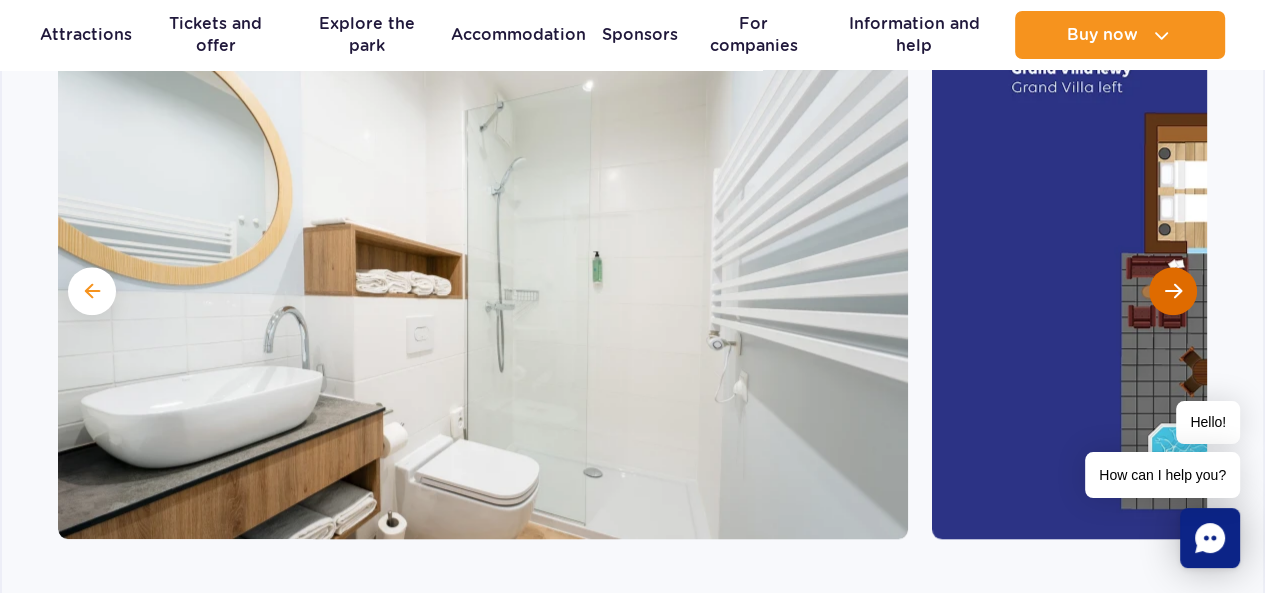 click at bounding box center [1173, 291] 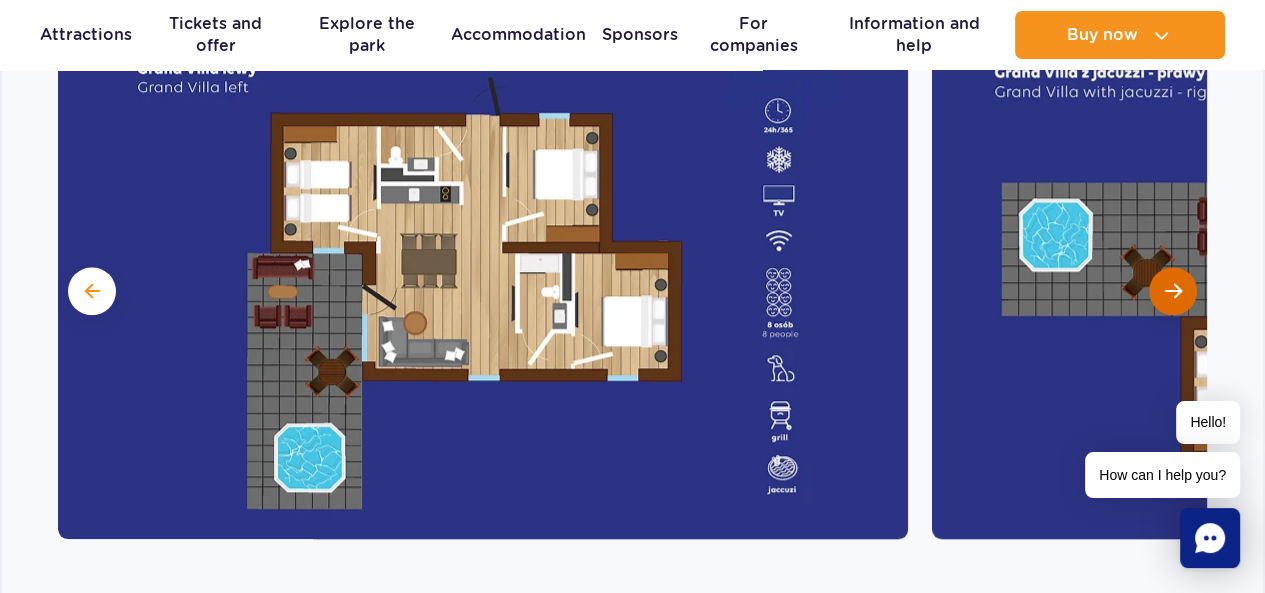 click at bounding box center [1173, 291] 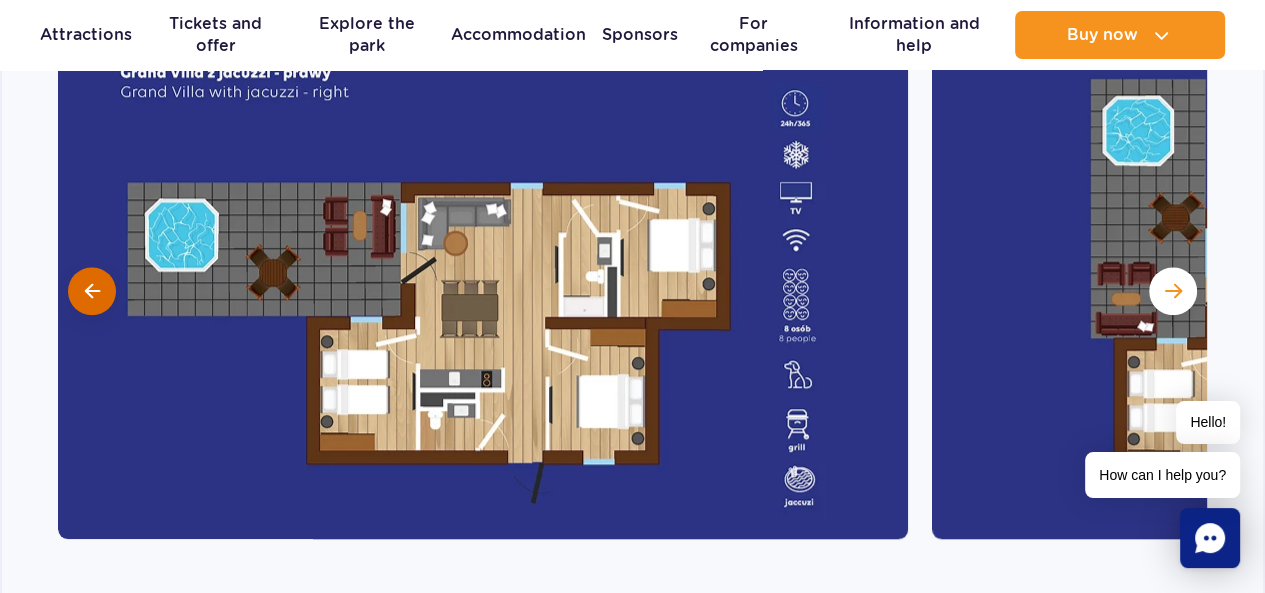 click at bounding box center [92, 291] 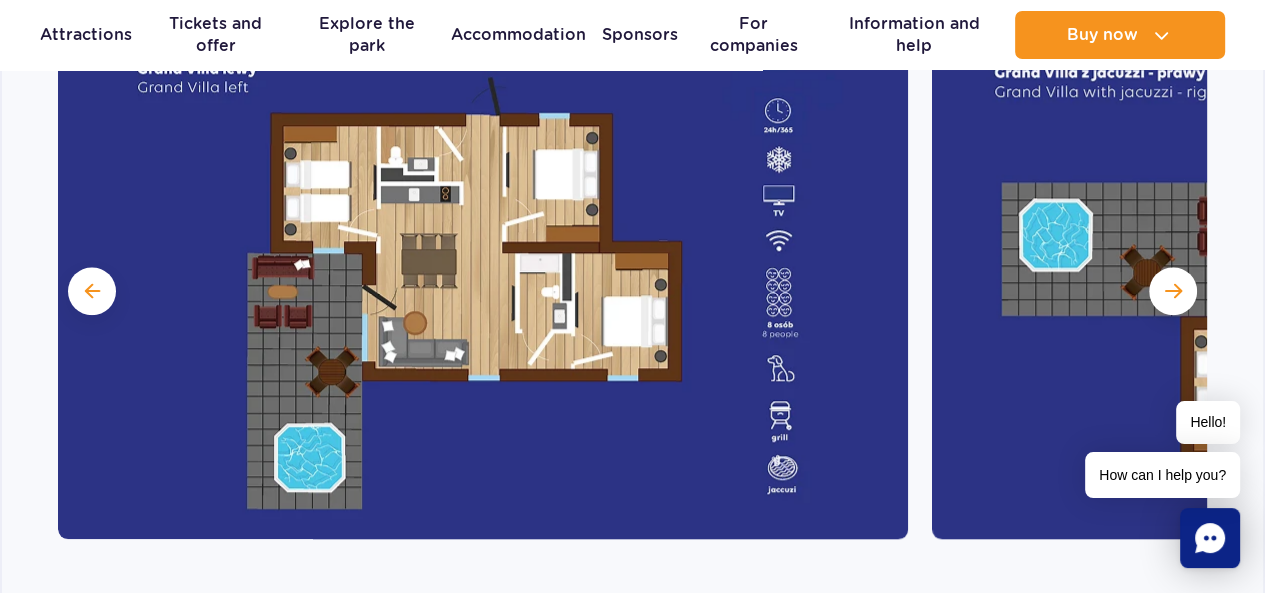 click at bounding box center [1357, 289] 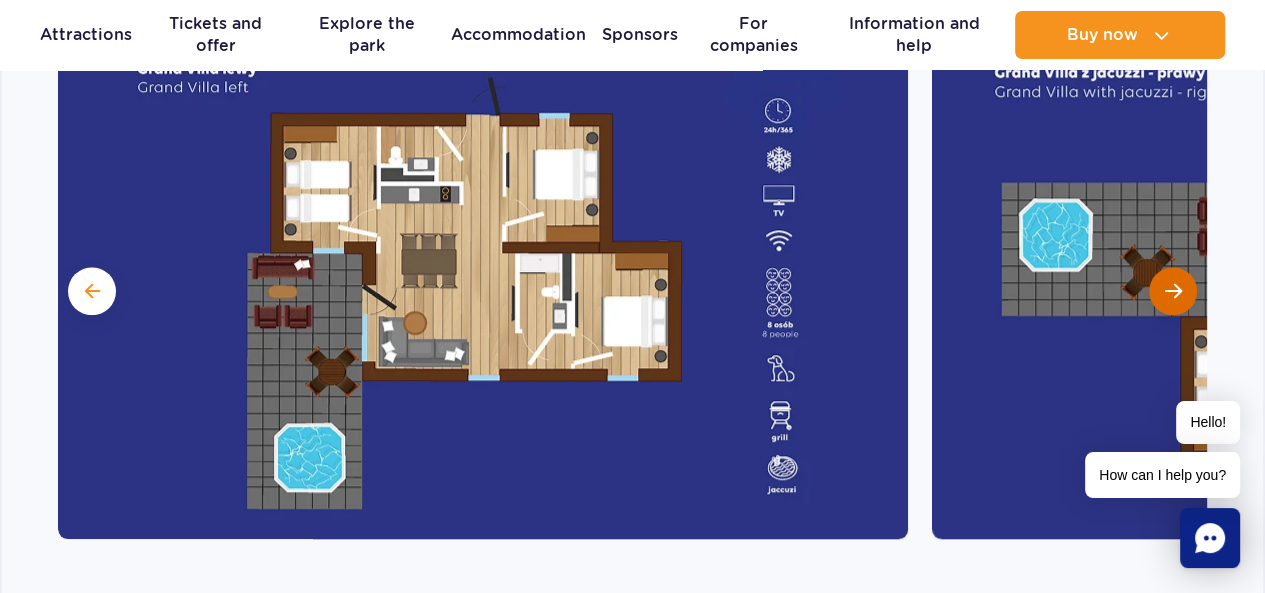 click at bounding box center (1173, 291) 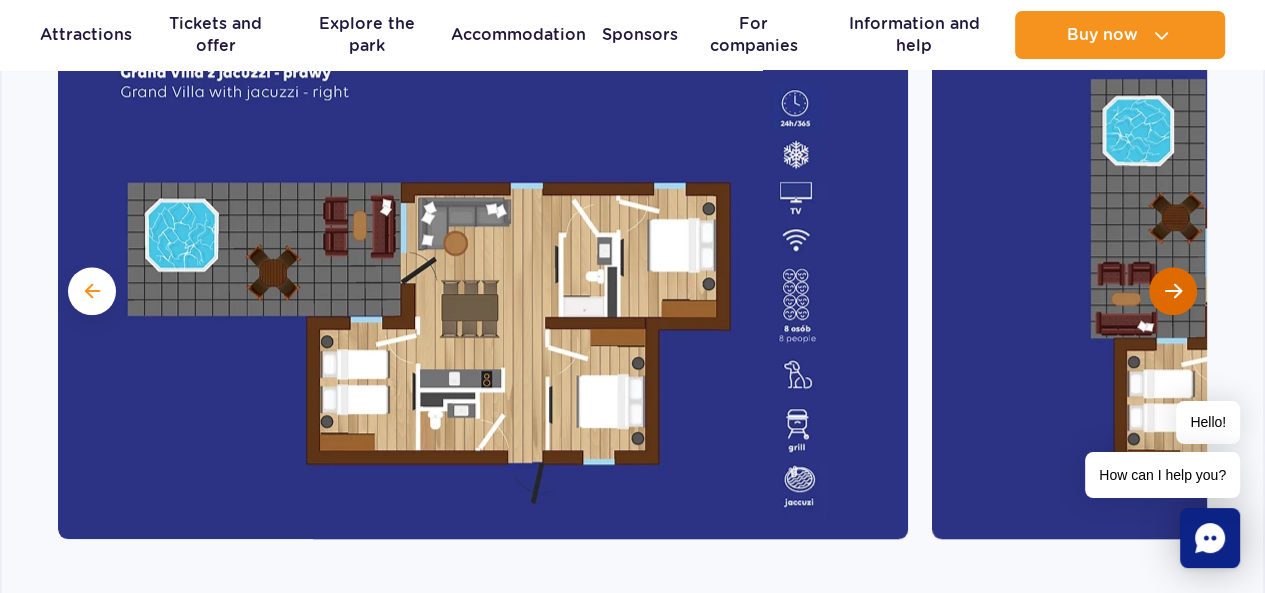click at bounding box center (1173, 291) 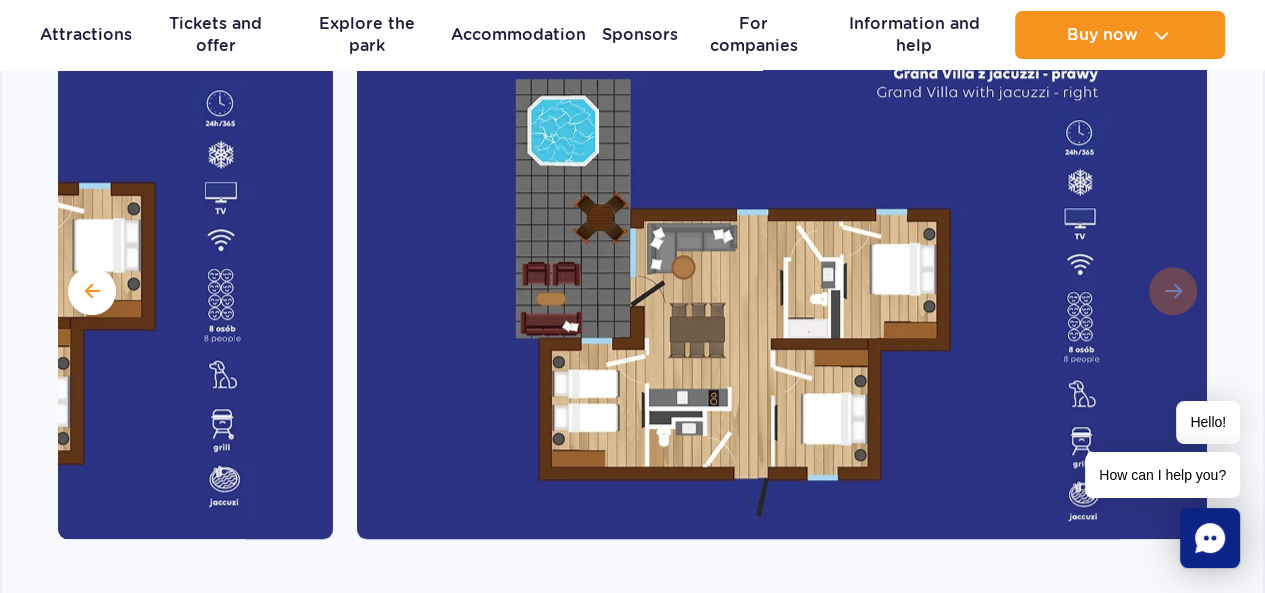 click at bounding box center (782, 289) 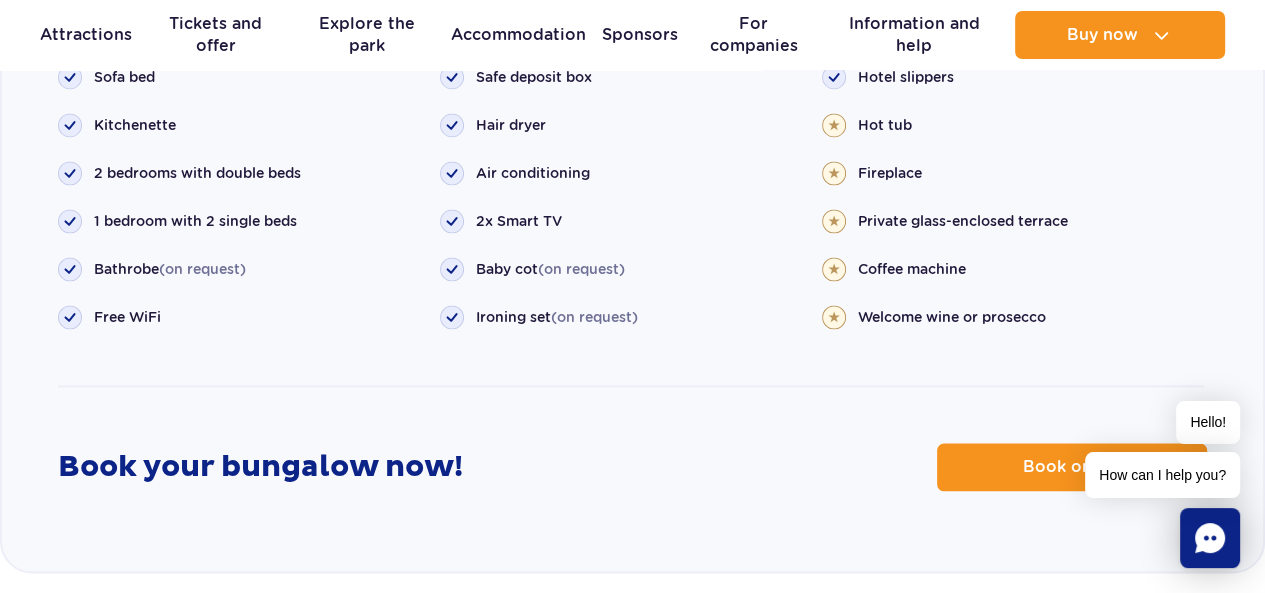 scroll, scrollTop: 2616, scrollLeft: 0, axis: vertical 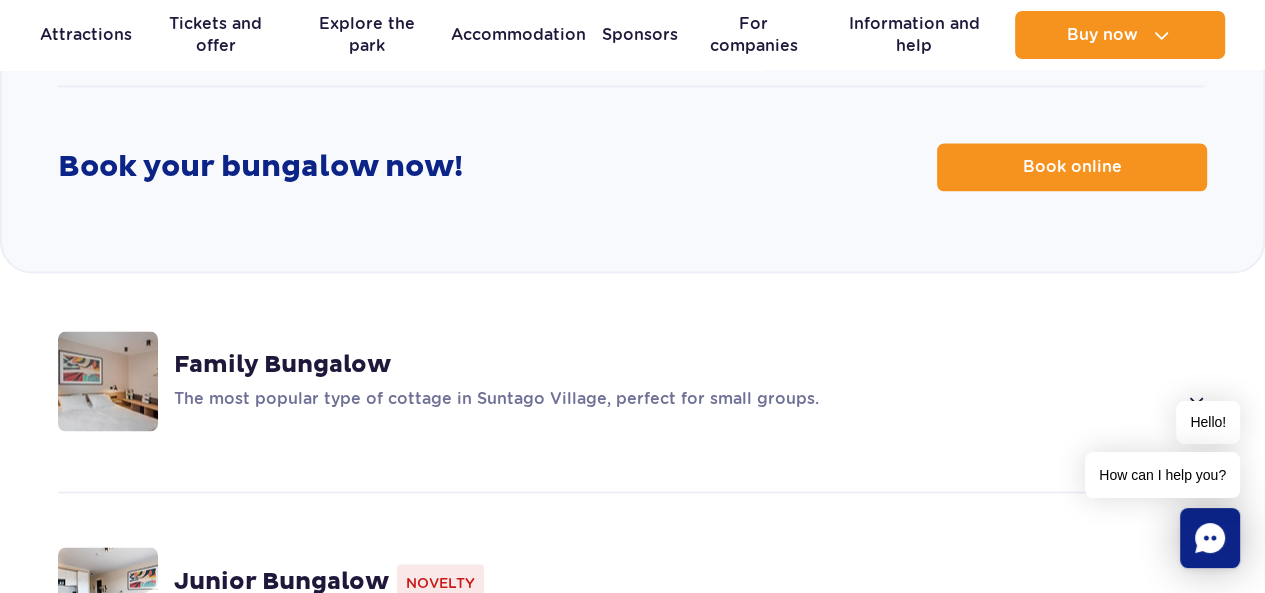 click on "Family Bungalow
The most popular type of cottage in Suntago Village, perfect for small groups." at bounding box center [632, 381] 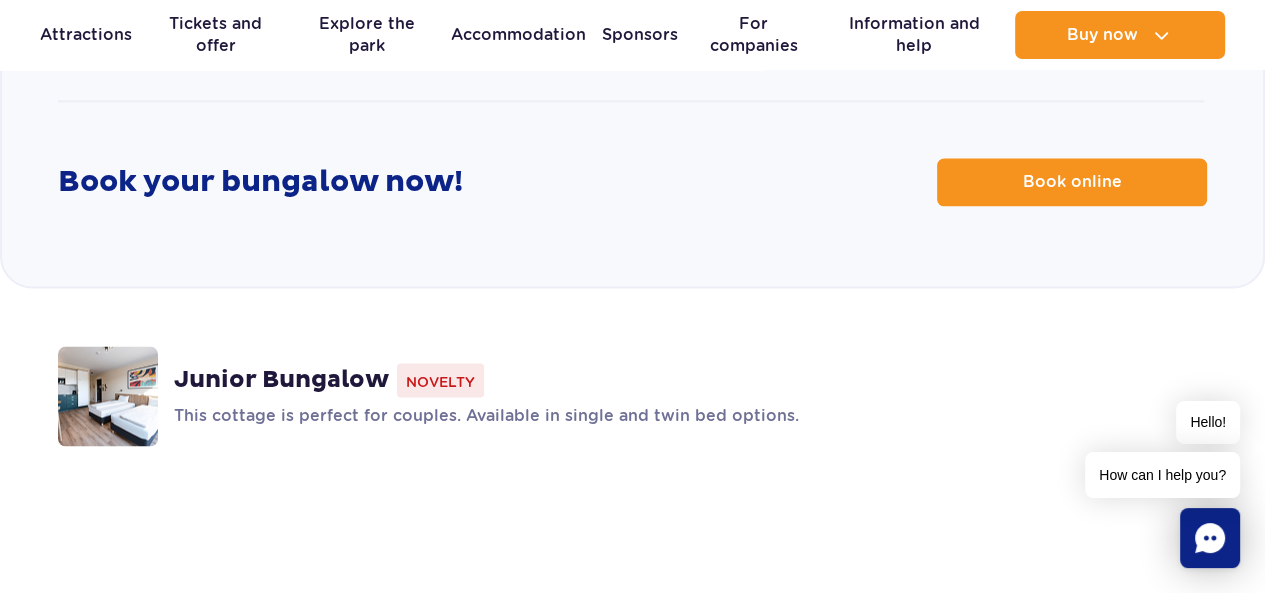 scroll, scrollTop: 2832, scrollLeft: 0, axis: vertical 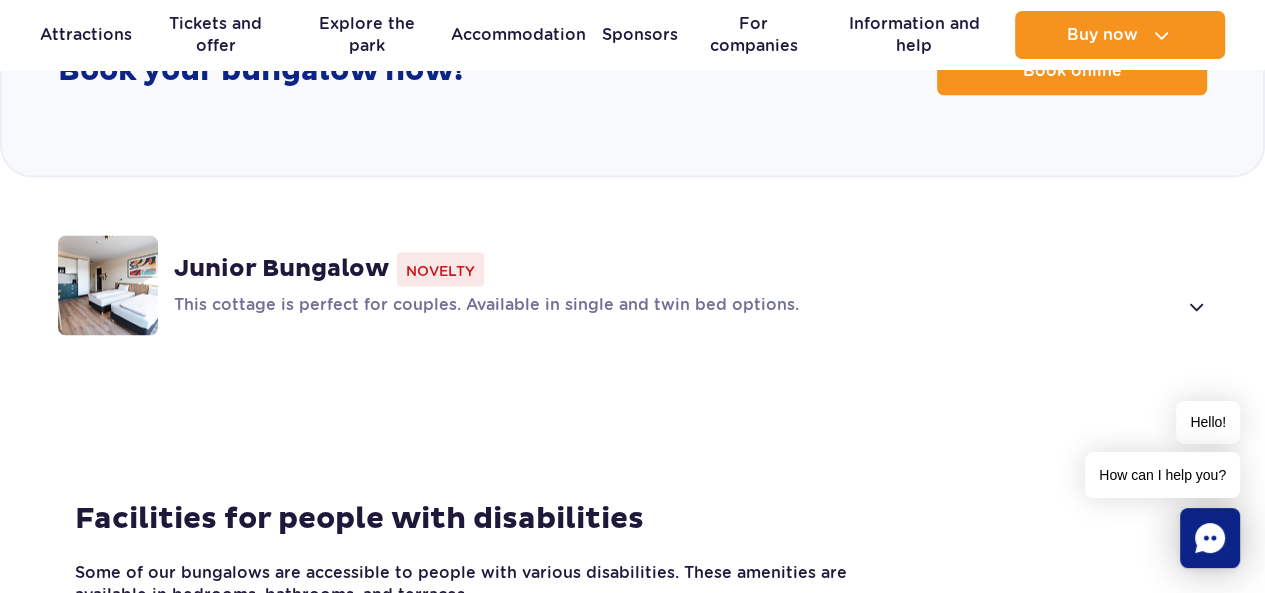 click on "This cottage is perfect for couples. Available in single and twin bed options." at bounding box center [675, 306] 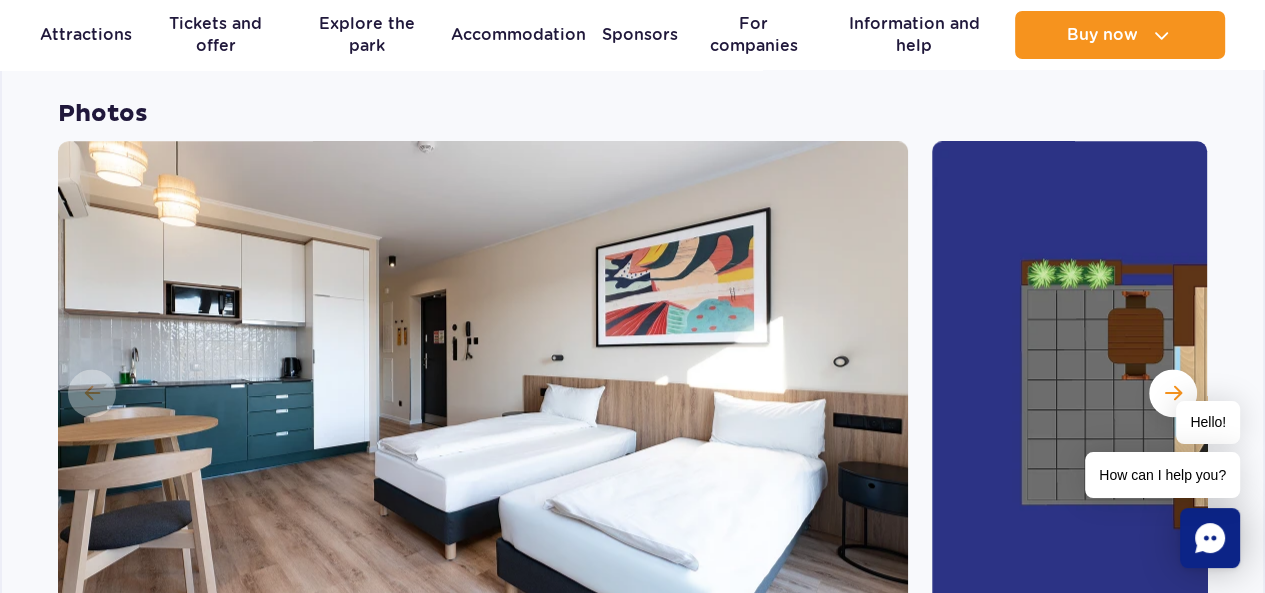 scroll, scrollTop: 2148, scrollLeft: 0, axis: vertical 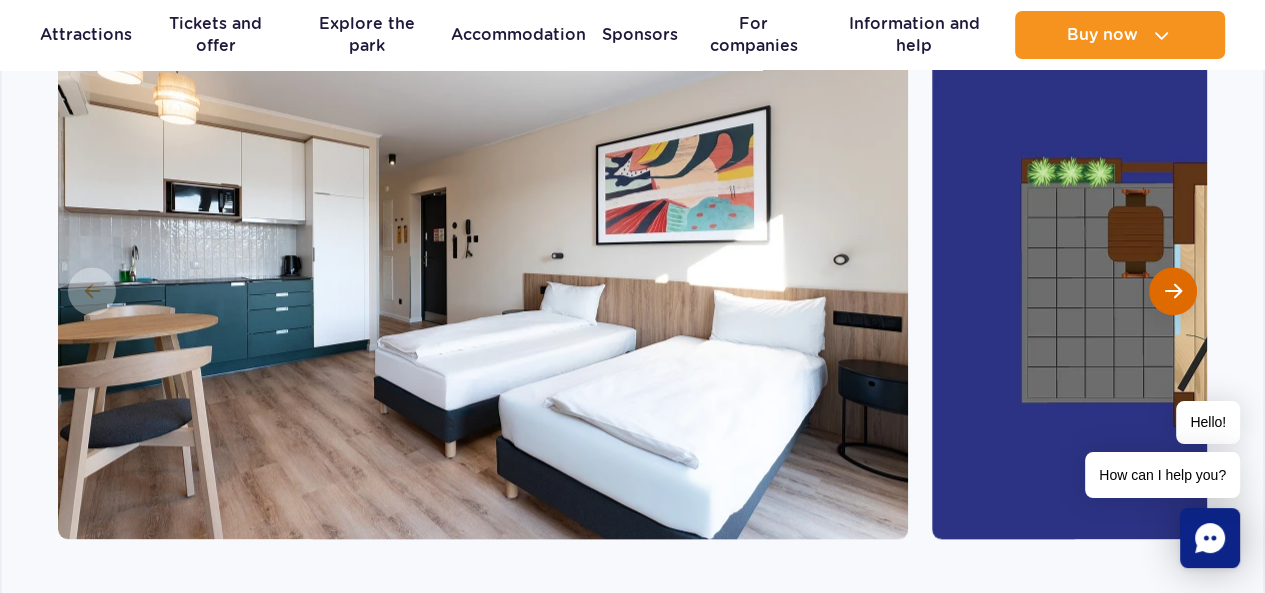 click at bounding box center [1173, 291] 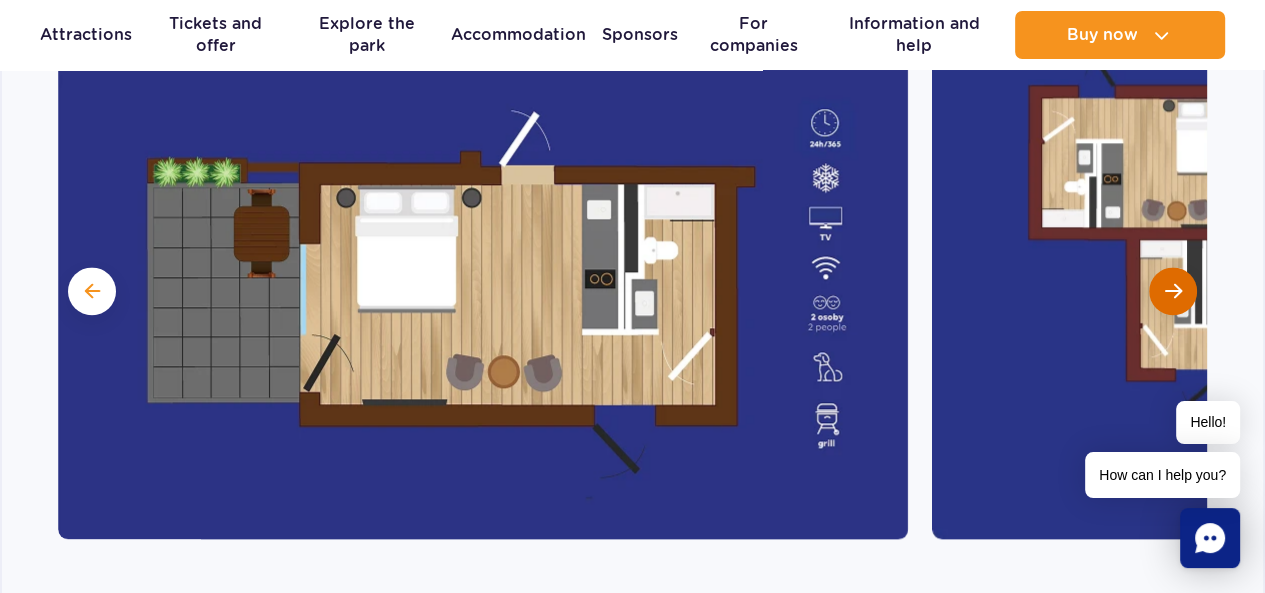 click at bounding box center (1173, 291) 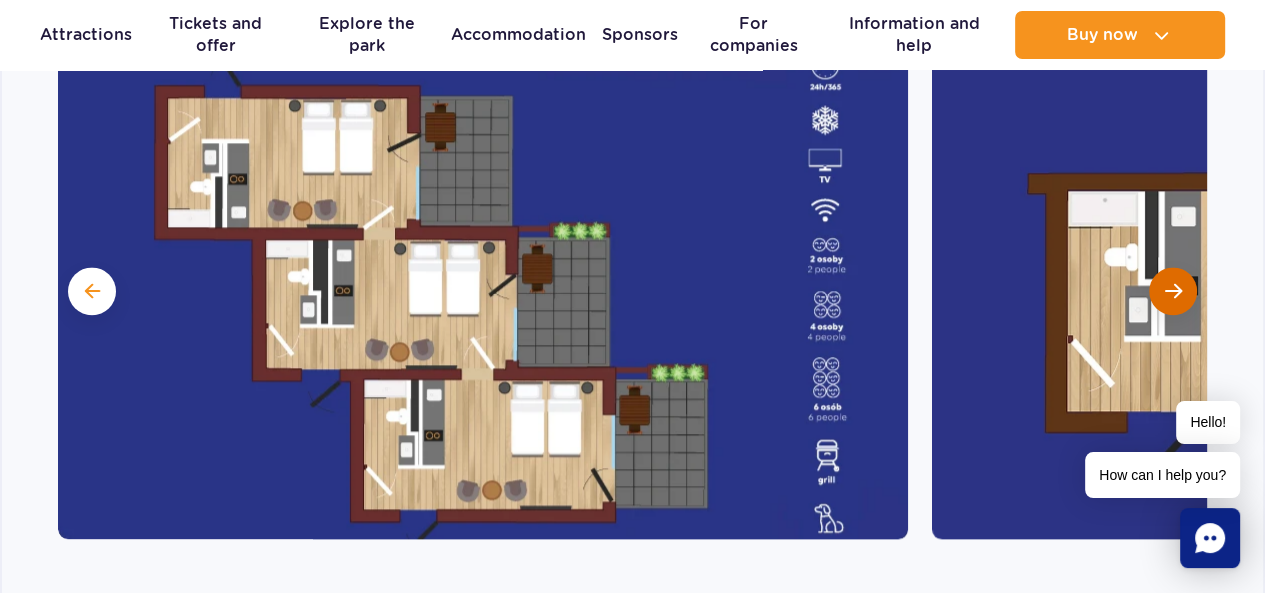 click at bounding box center (1173, 291) 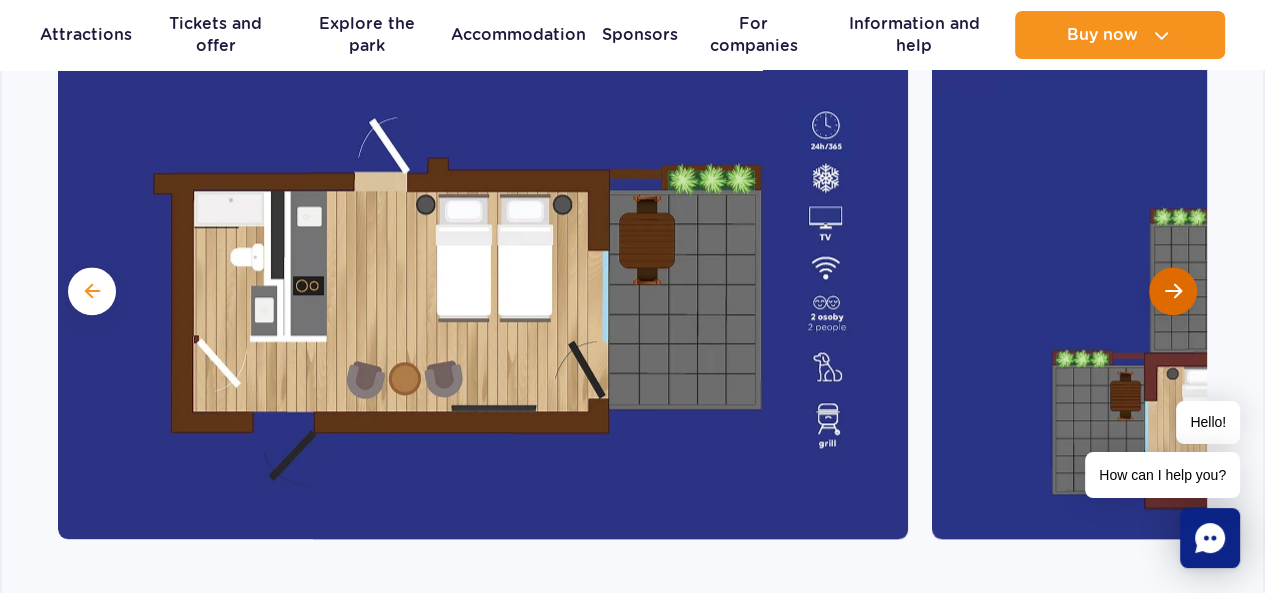 click at bounding box center (1173, 291) 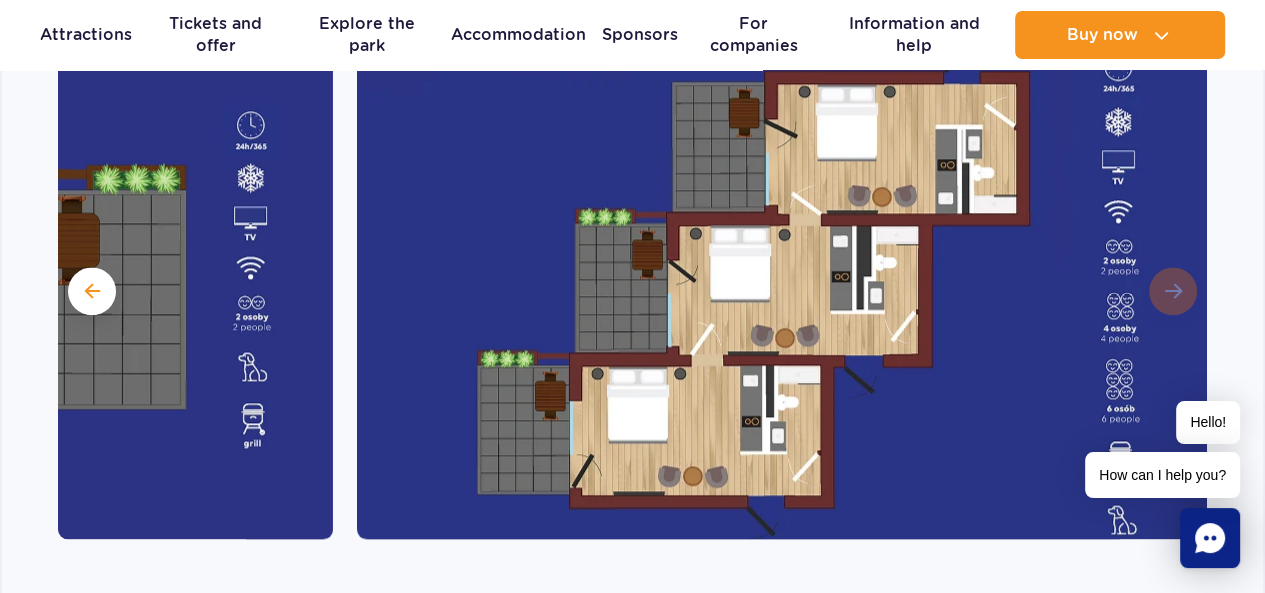 click at bounding box center (782, 289) 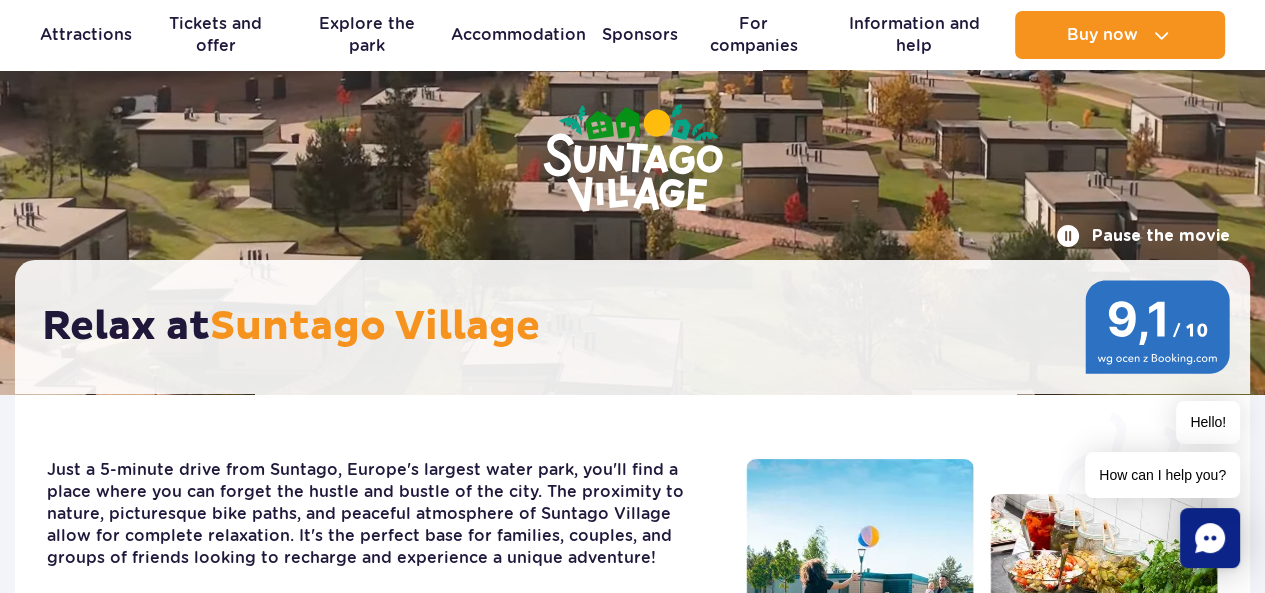 scroll, scrollTop: 200, scrollLeft: 0, axis: vertical 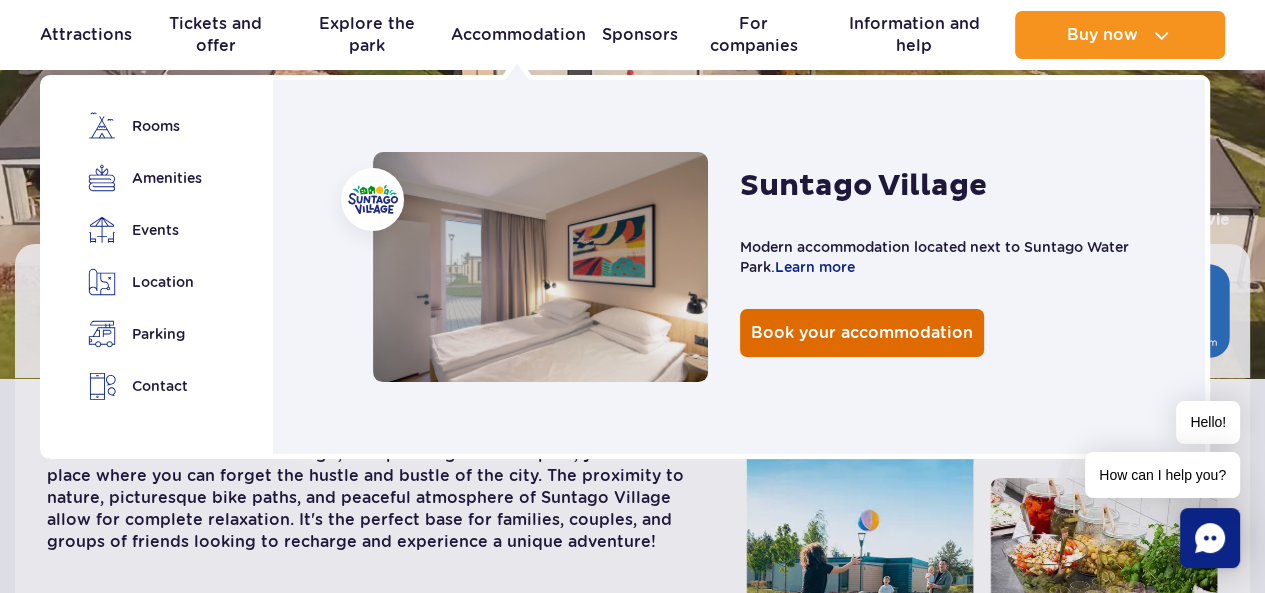 click on "Book your accommodation" at bounding box center [862, 332] 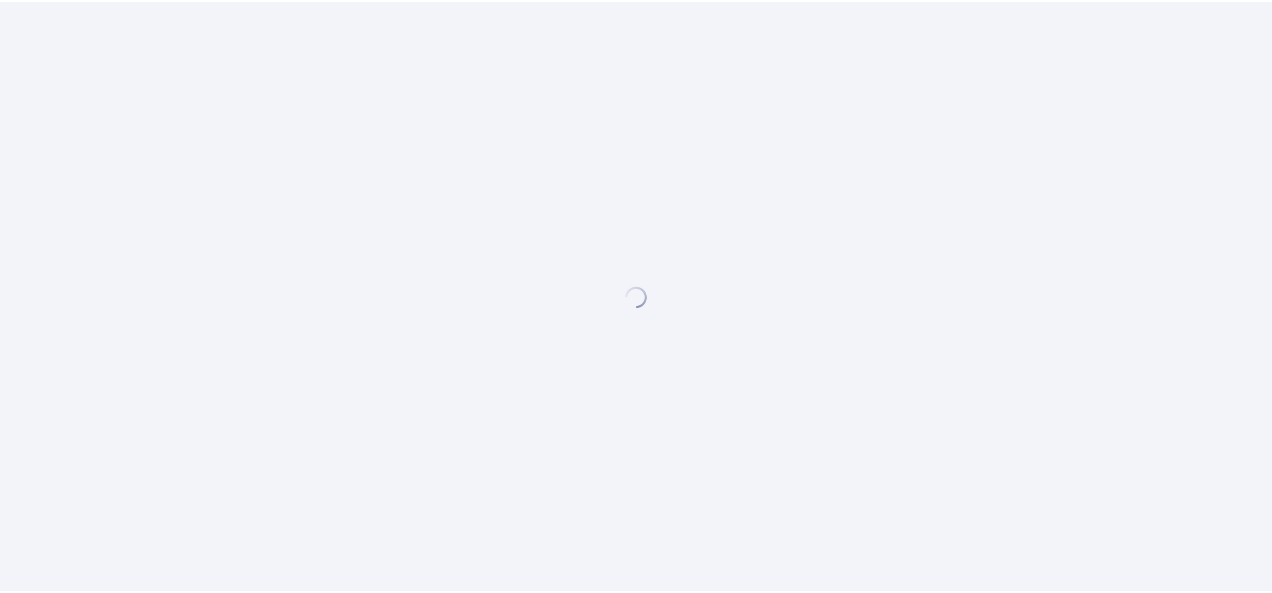 scroll, scrollTop: 0, scrollLeft: 0, axis: both 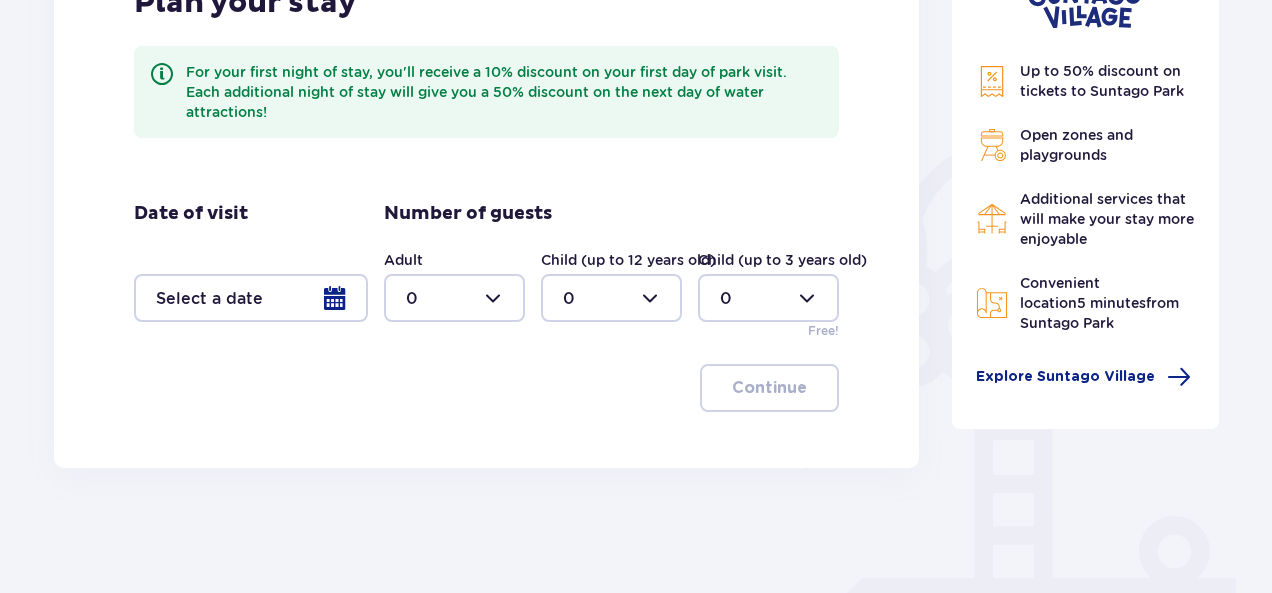 click at bounding box center [454, 298] 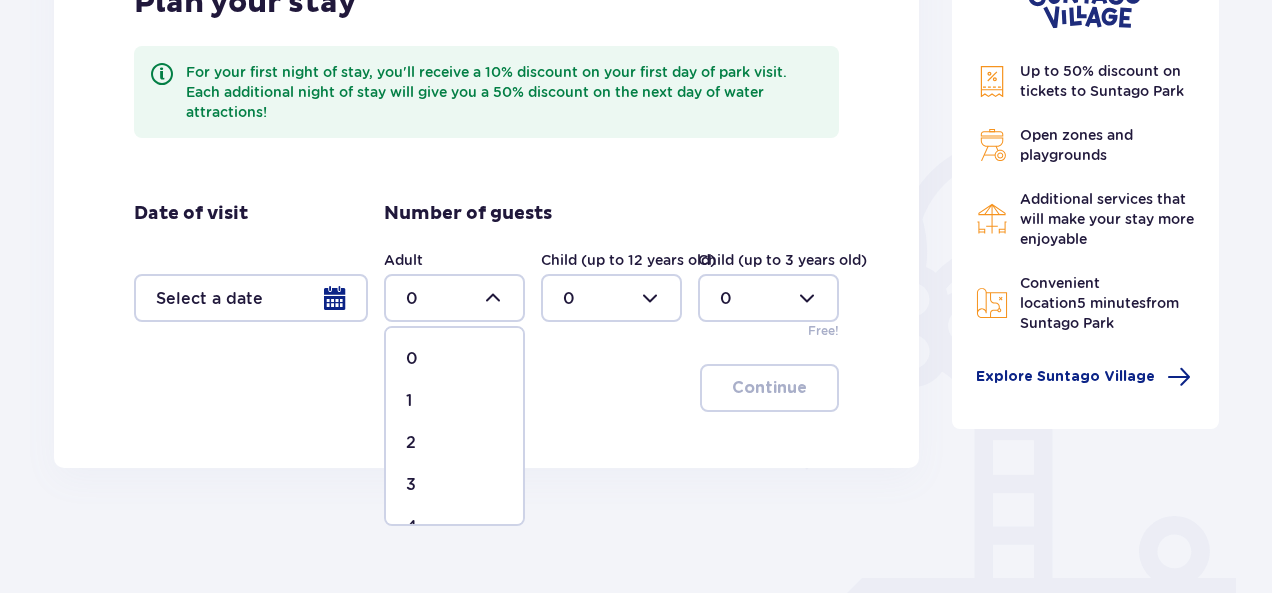 click on "3" at bounding box center [454, 485] 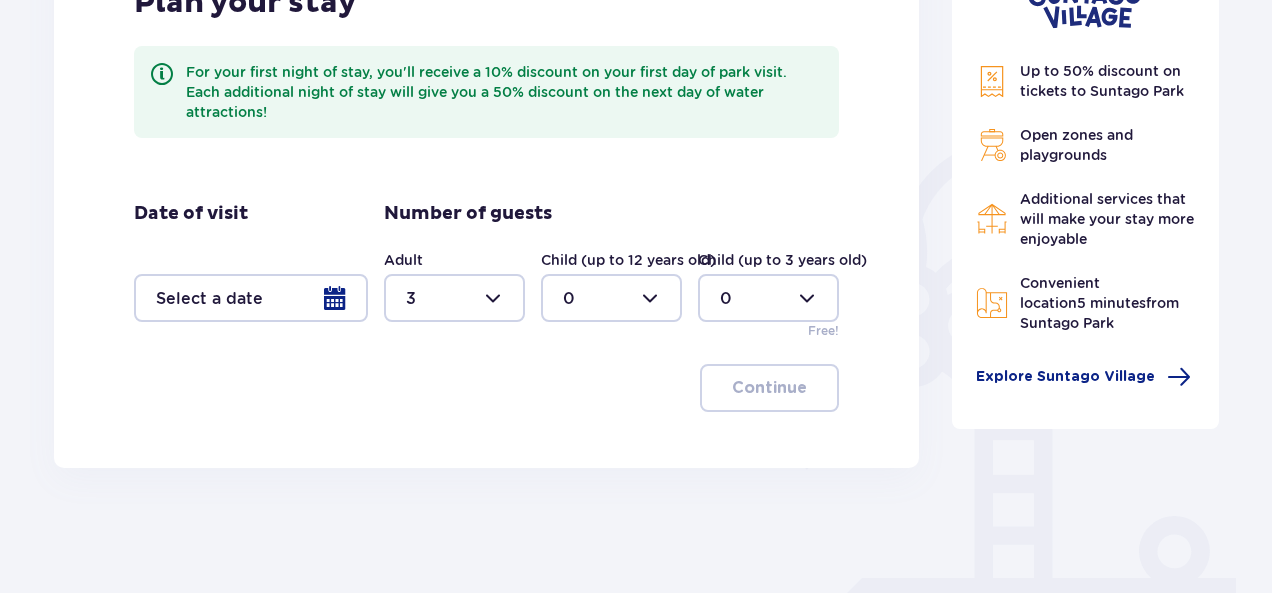 click at bounding box center (251, 298) 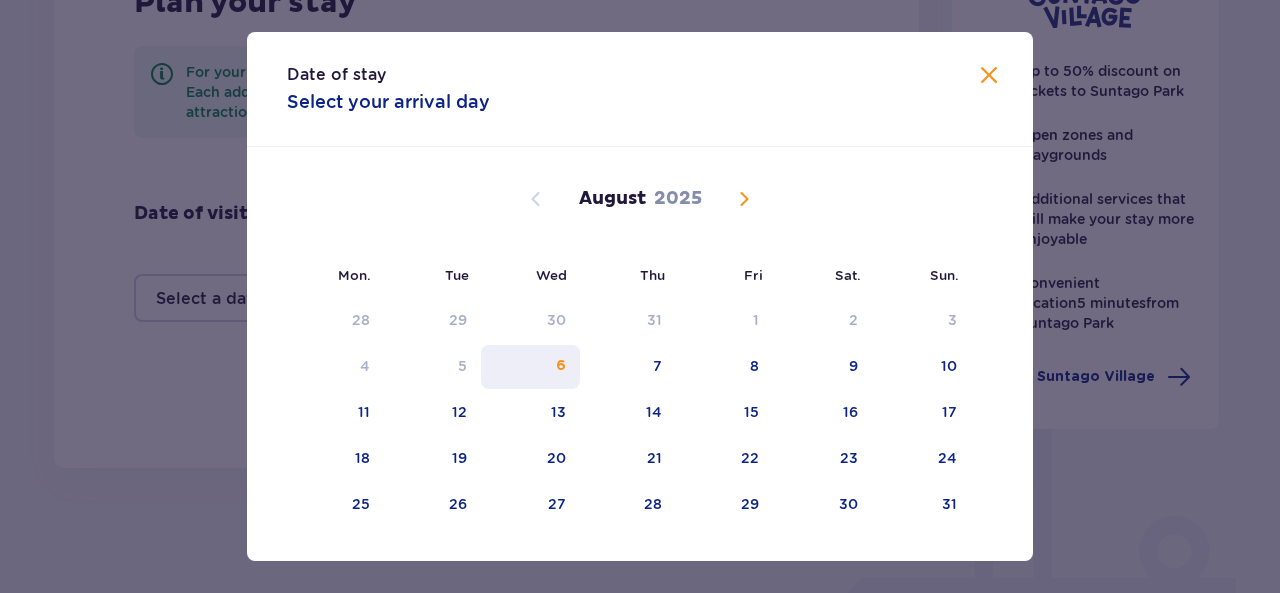 click on "6" at bounding box center [561, 366] 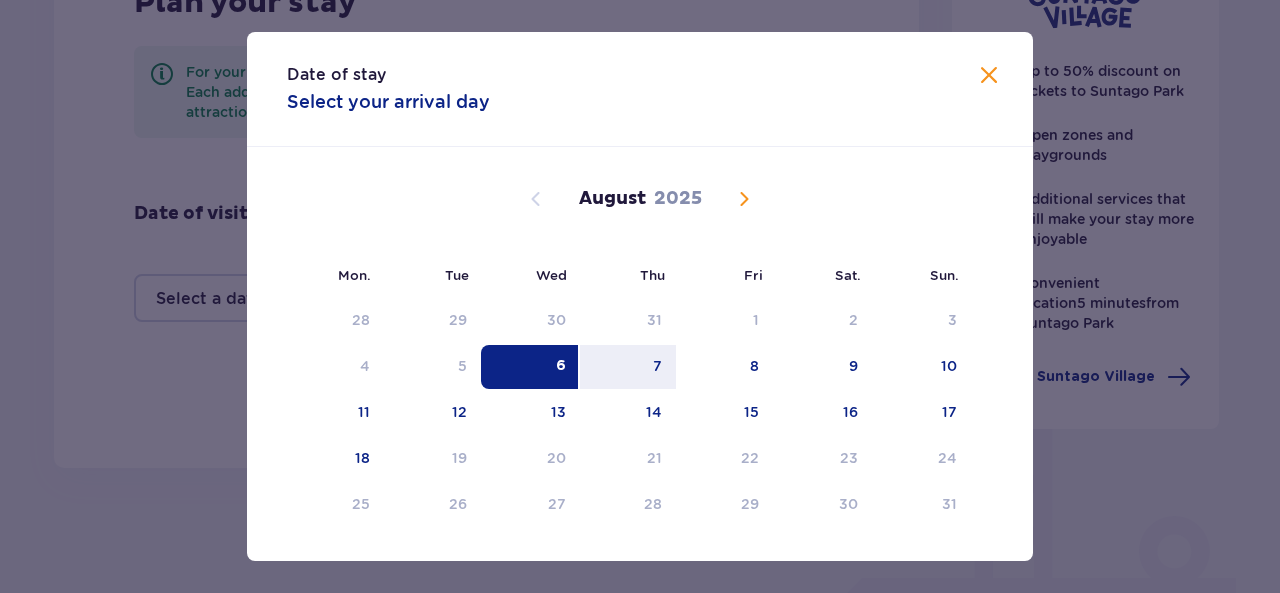 click on "6" at bounding box center [530, 367] 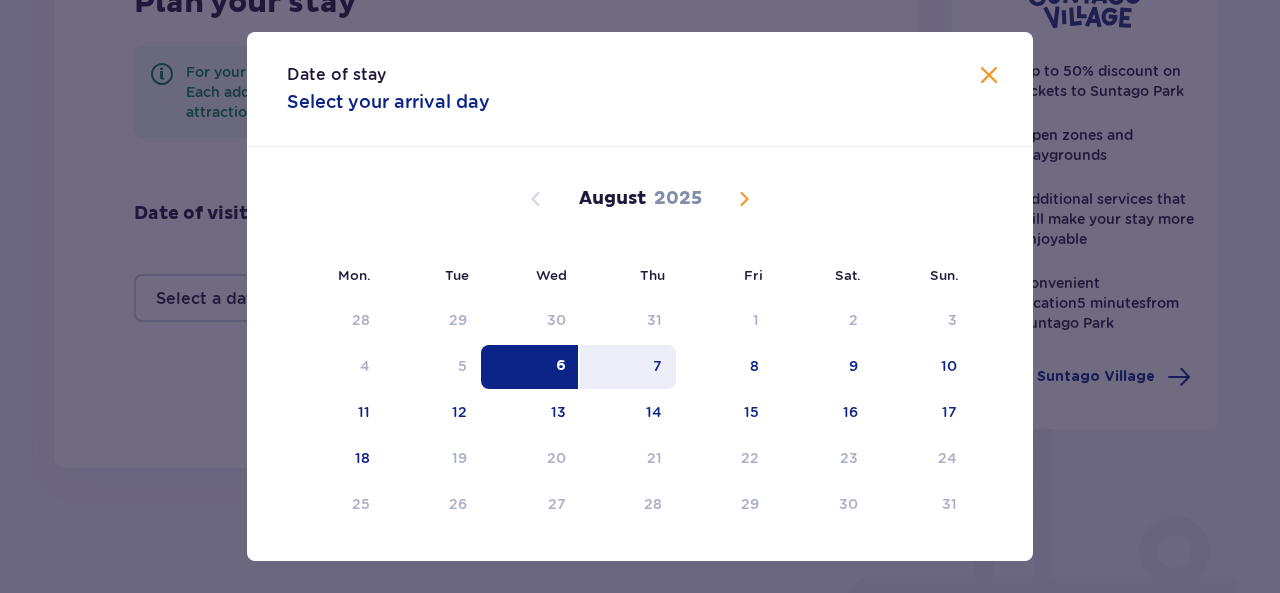 click on "7" at bounding box center [628, 367] 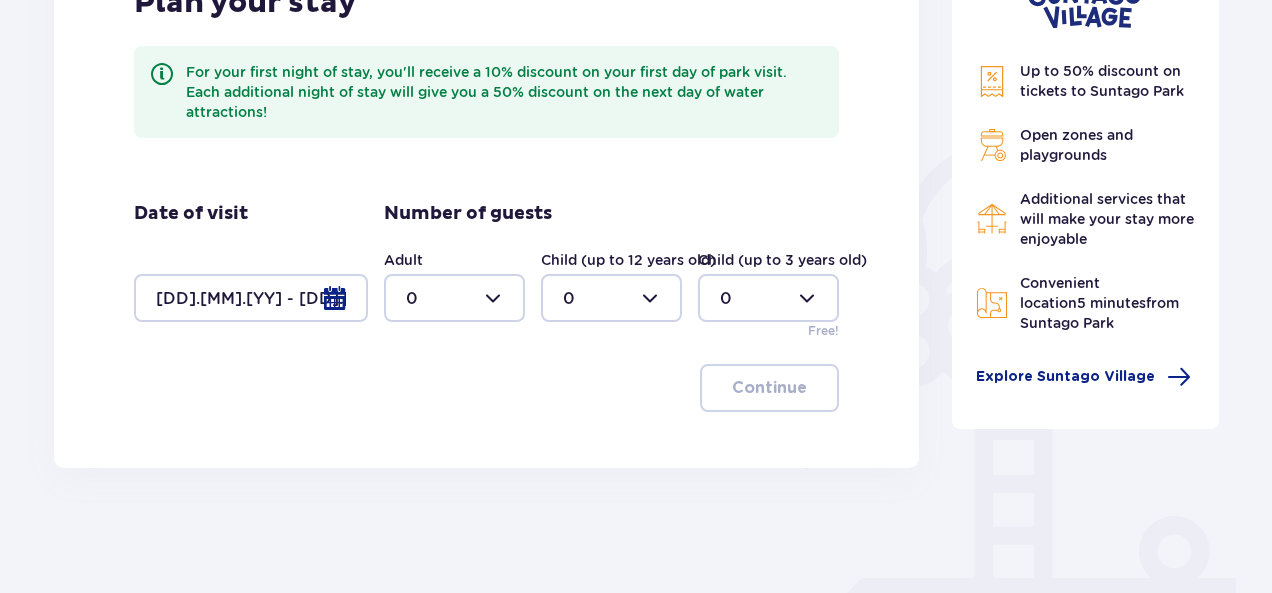 click at bounding box center (454, 298) 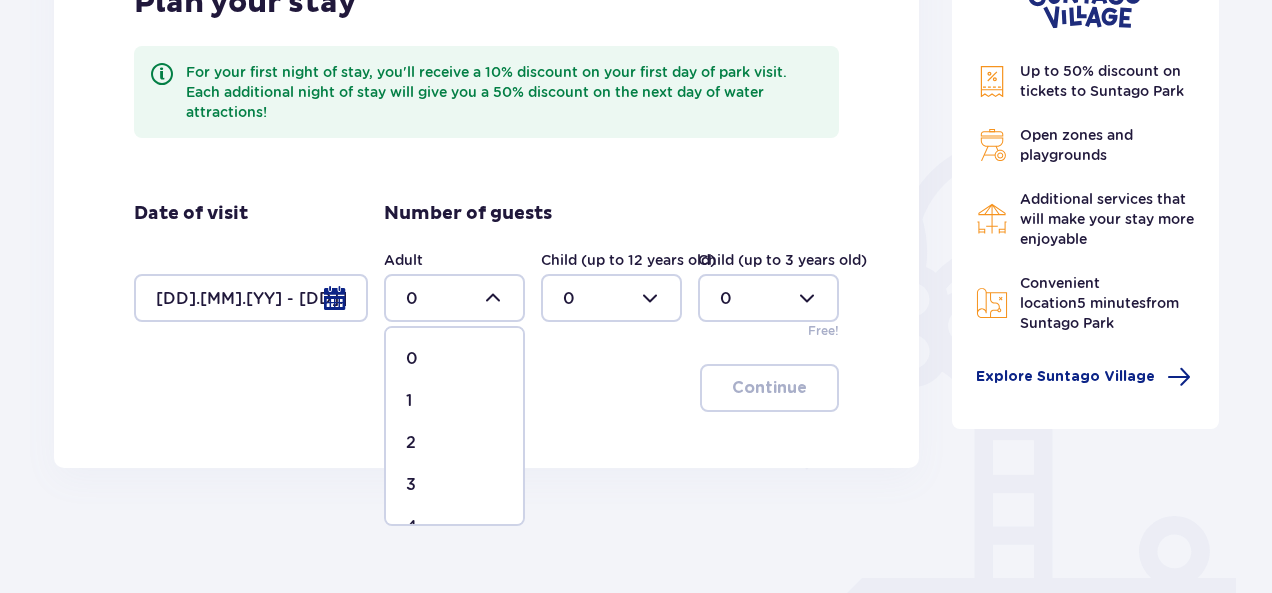 click on "3" at bounding box center (454, 485) 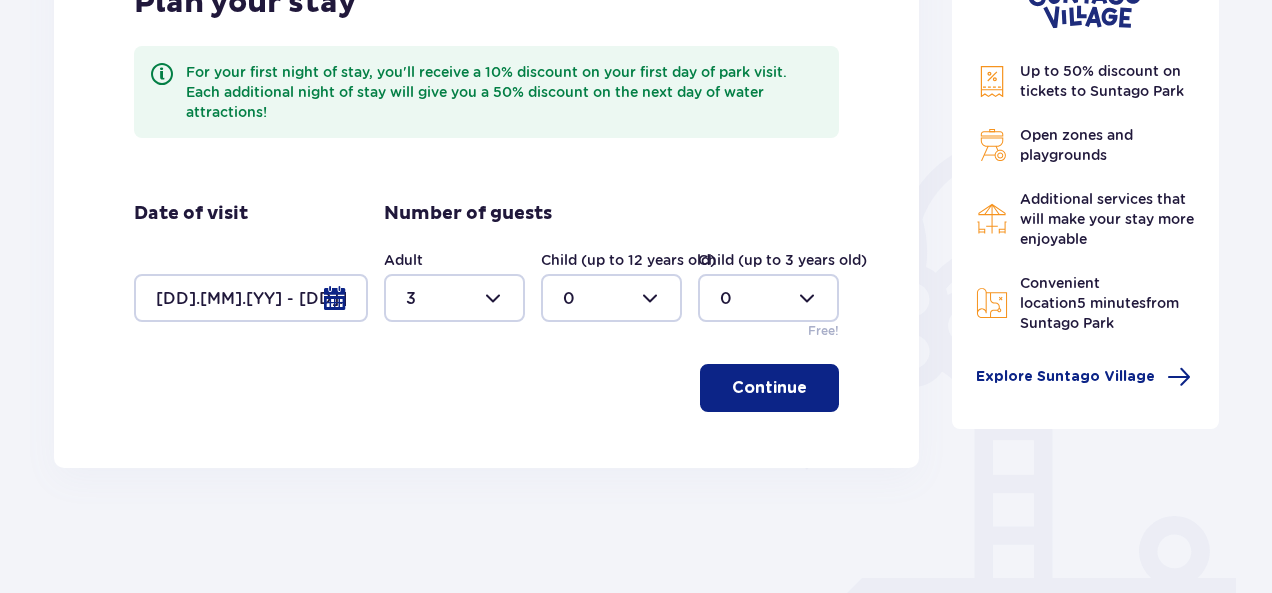 click on "Continue" at bounding box center [769, 388] 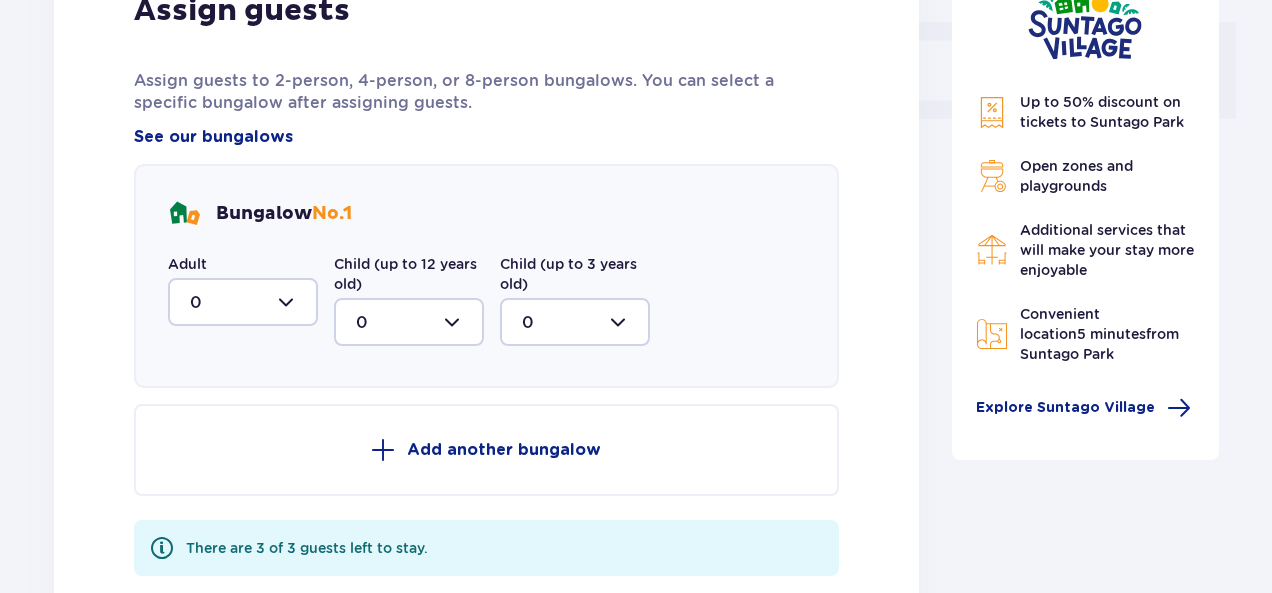 scroll, scrollTop: 926, scrollLeft: 0, axis: vertical 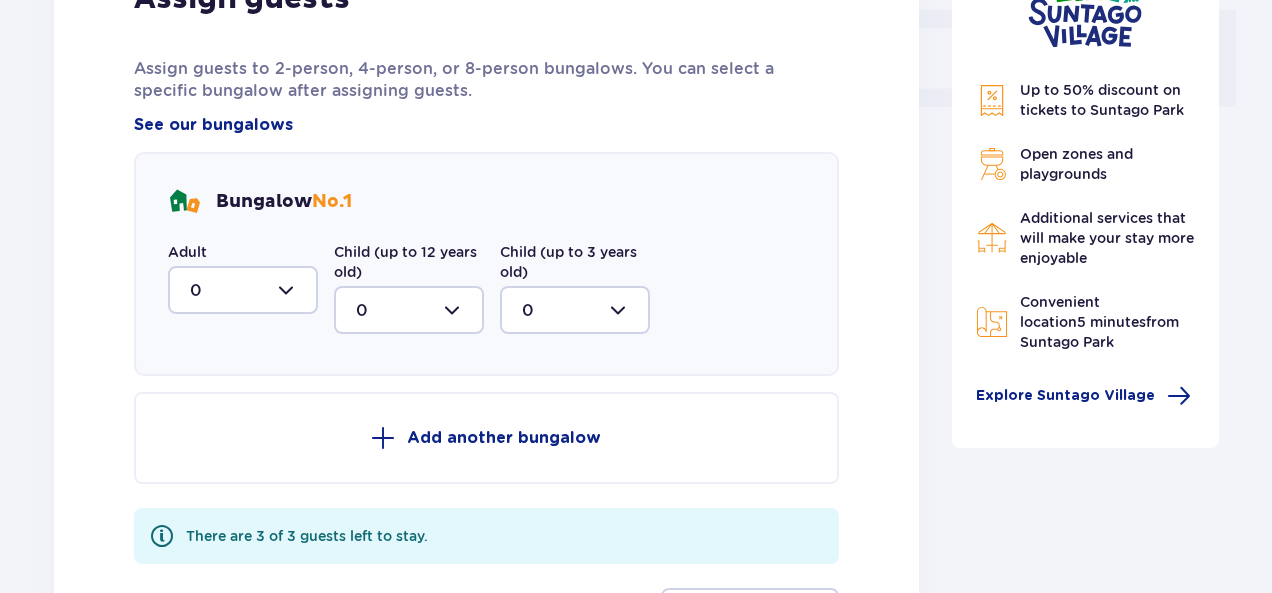 click at bounding box center [243, 290] 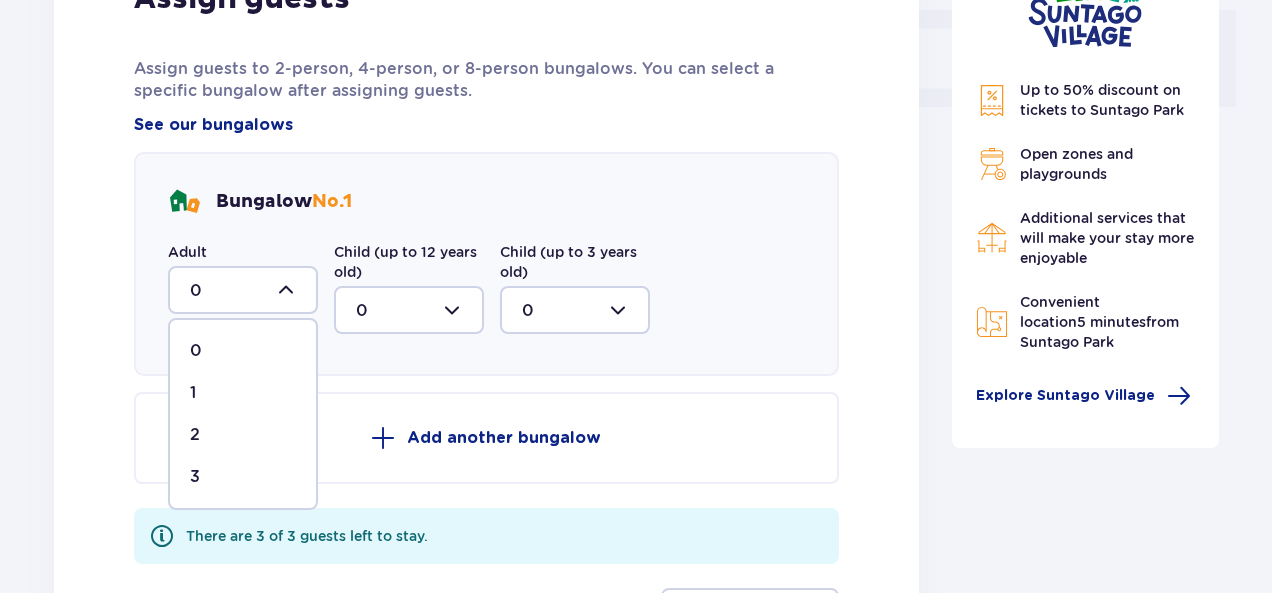 click on "1" at bounding box center [243, 393] 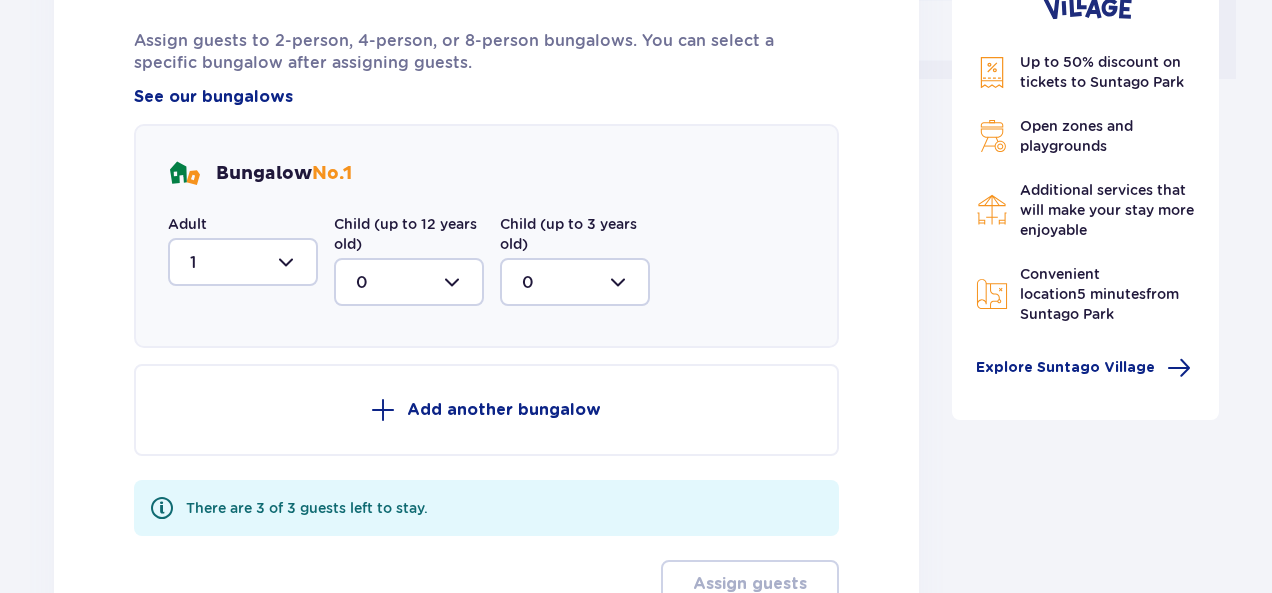 scroll, scrollTop: 944, scrollLeft: 0, axis: vertical 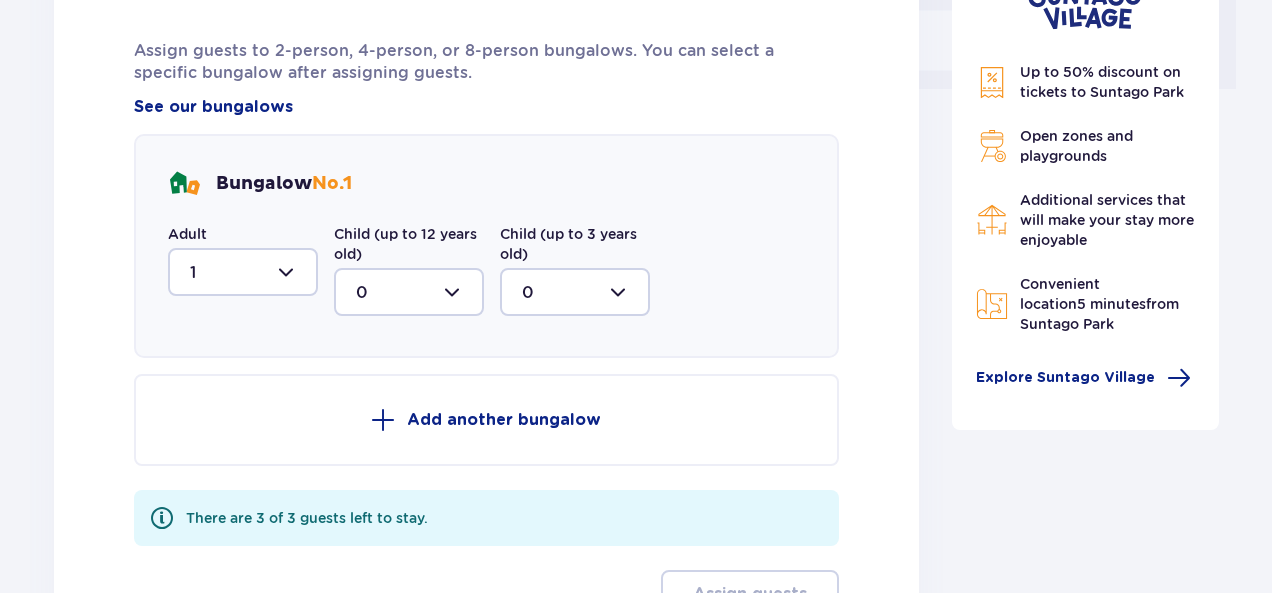 click at bounding box center (243, 272) 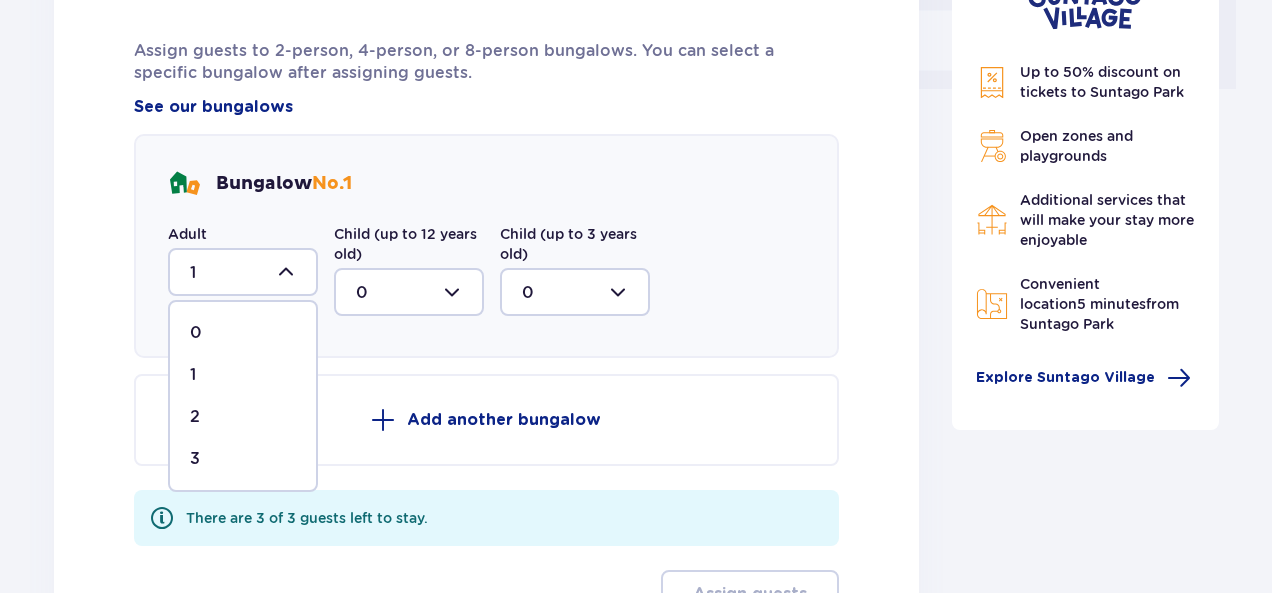 click on "3" at bounding box center (243, 459) 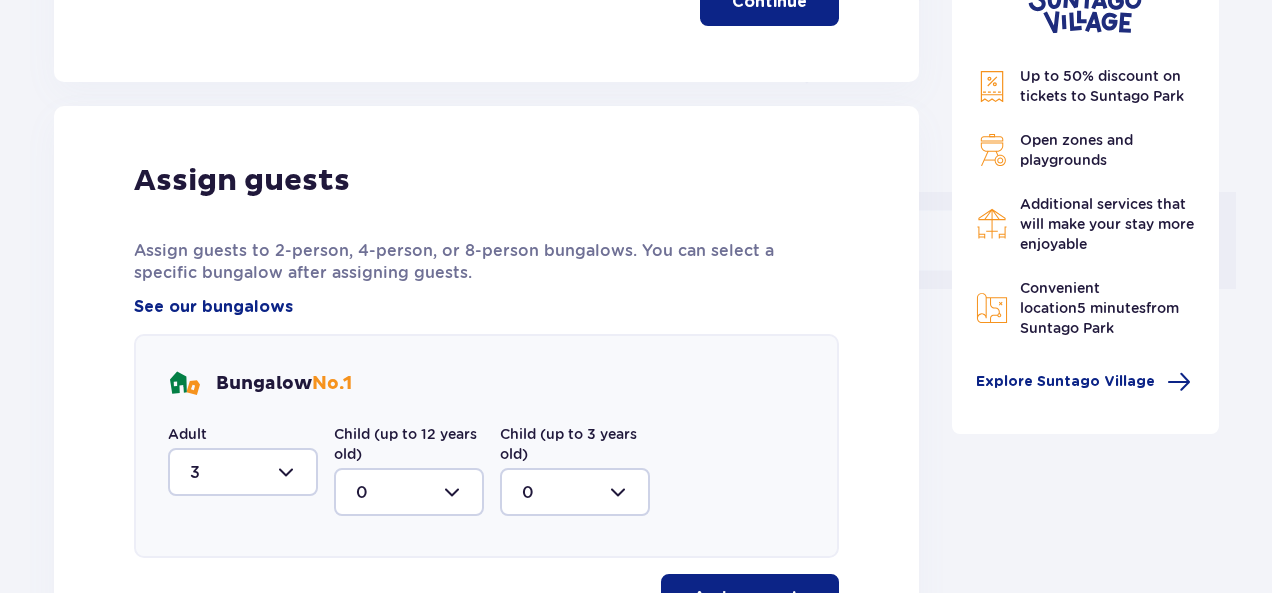 scroll, scrollTop: 844, scrollLeft: 0, axis: vertical 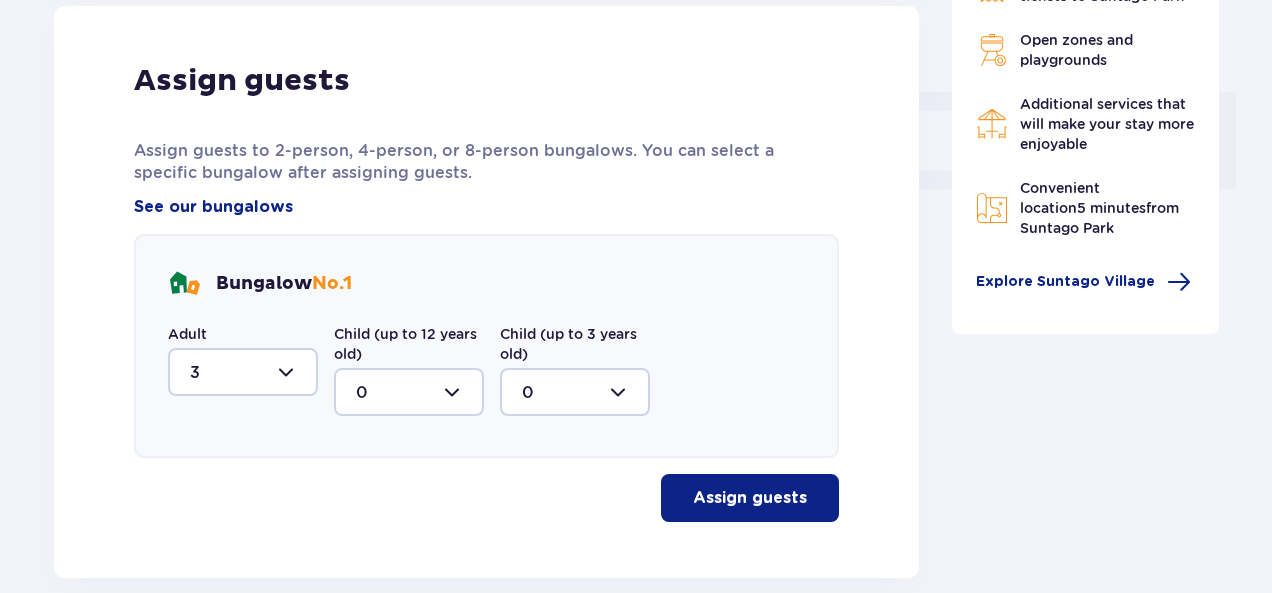 click on "Assign guests" at bounding box center (750, 498) 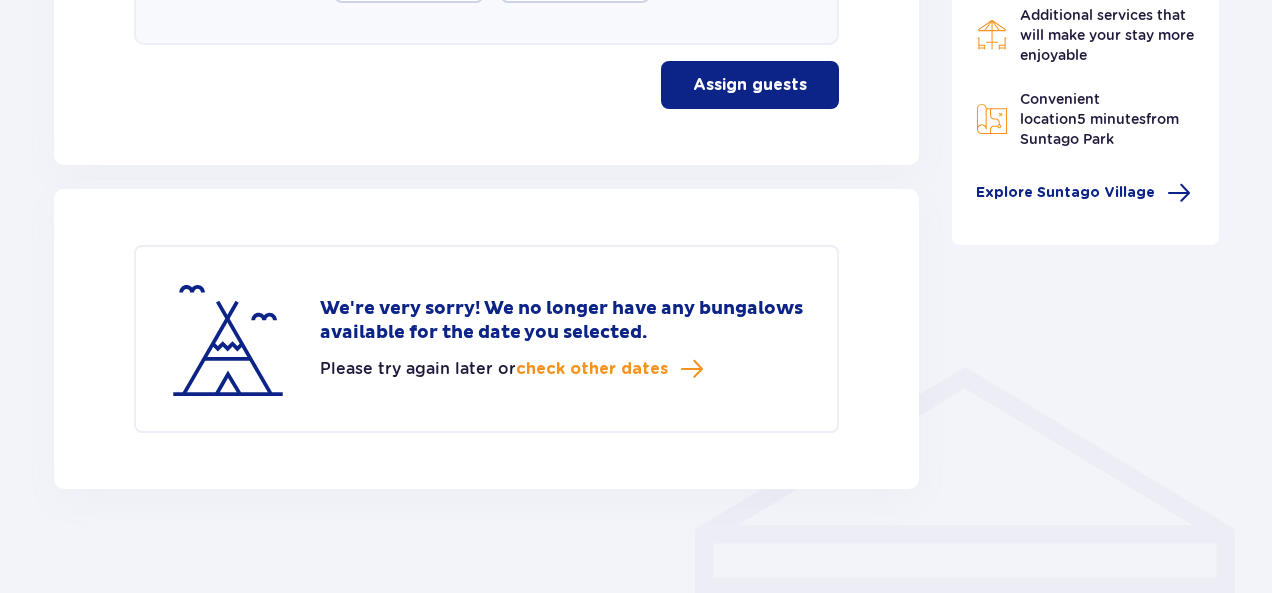 scroll, scrollTop: 1272, scrollLeft: 0, axis: vertical 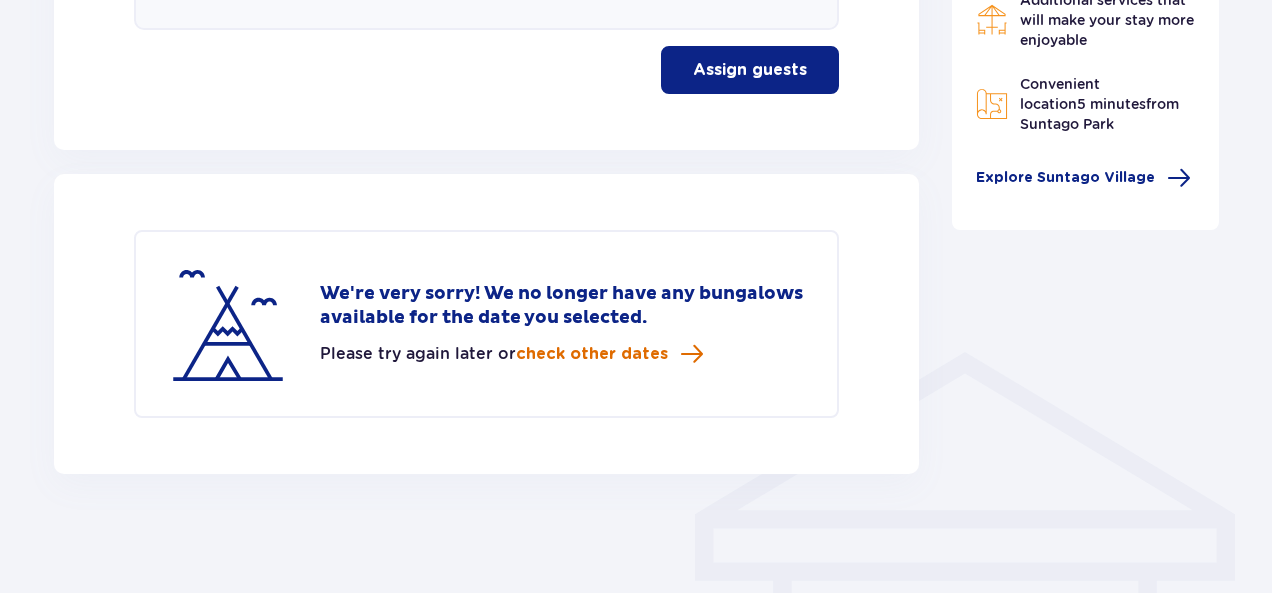 click on "check other dates" at bounding box center (592, 354) 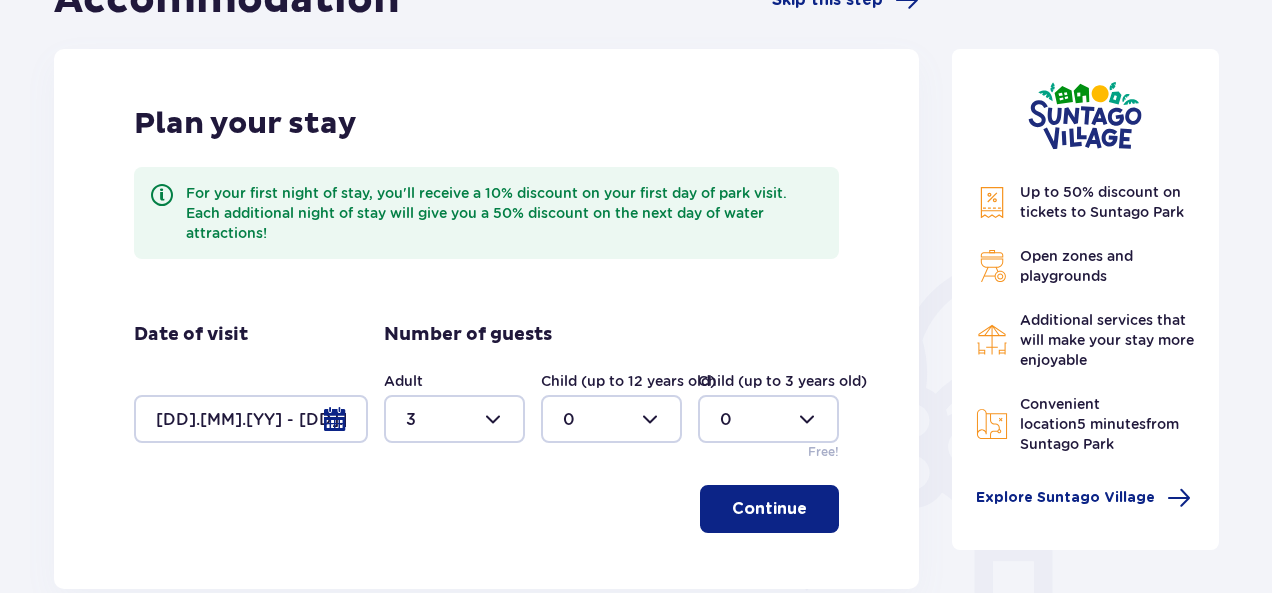 scroll, scrollTop: 236, scrollLeft: 0, axis: vertical 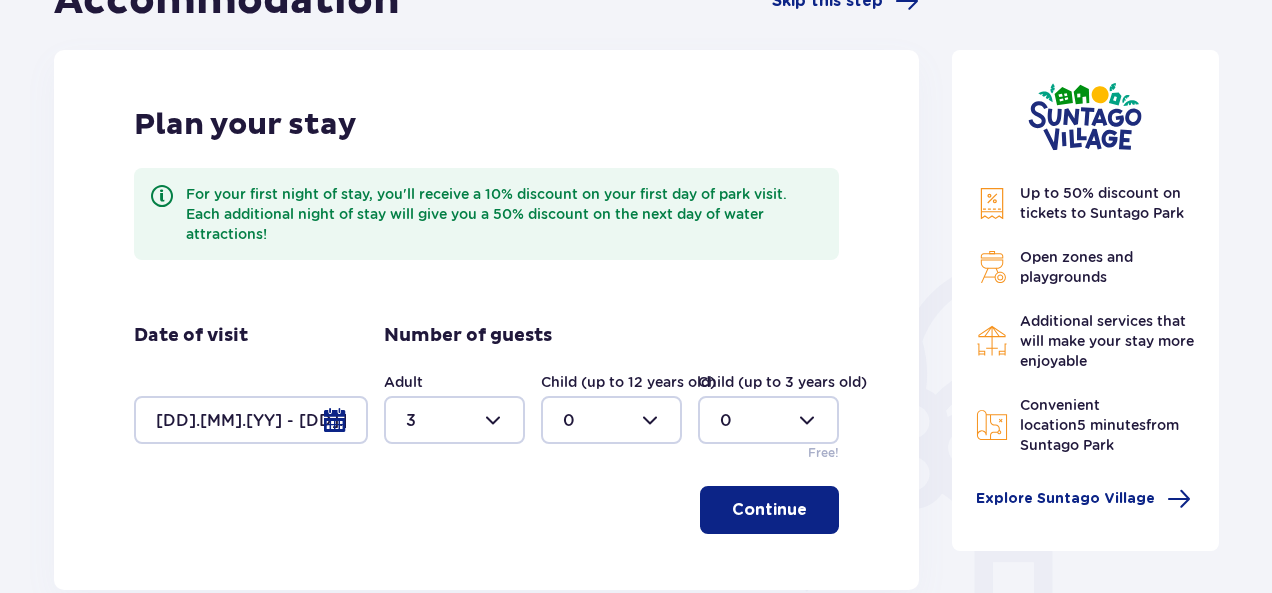 click at bounding box center (251, 420) 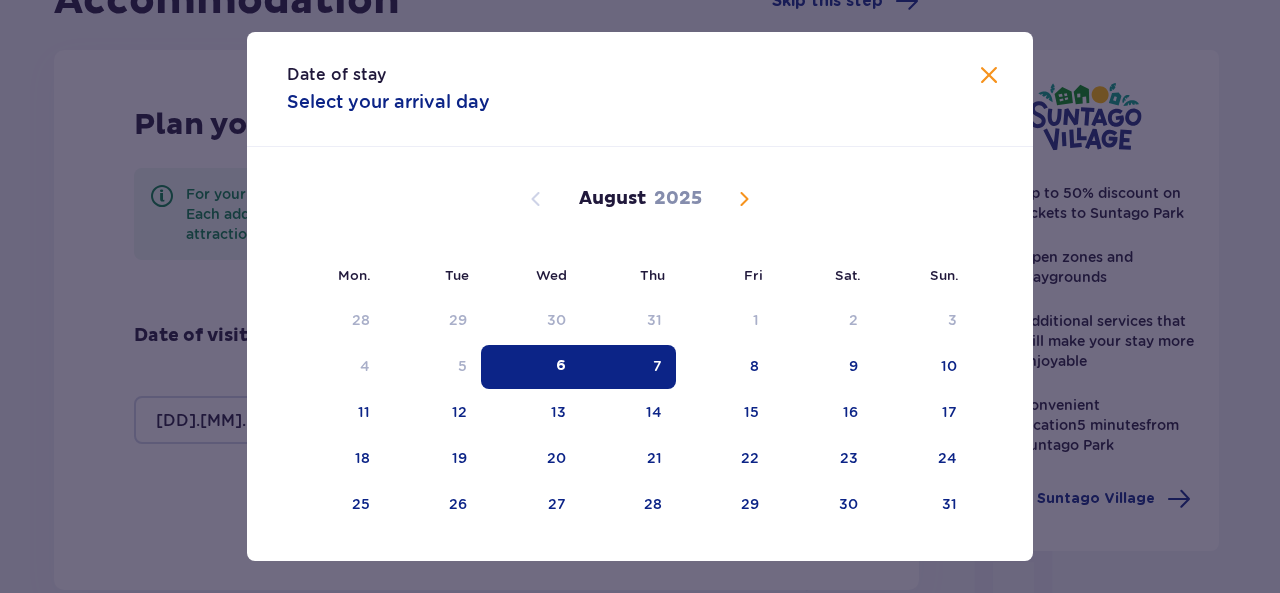 click on "7" at bounding box center [657, 366] 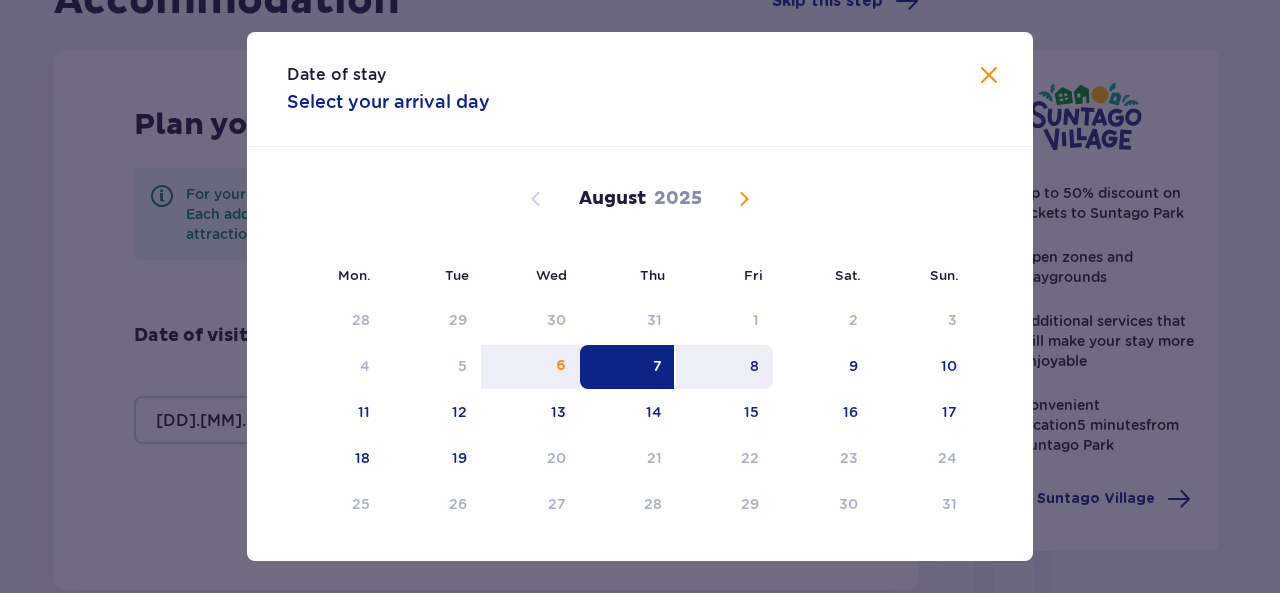 click on "8" at bounding box center [724, 367] 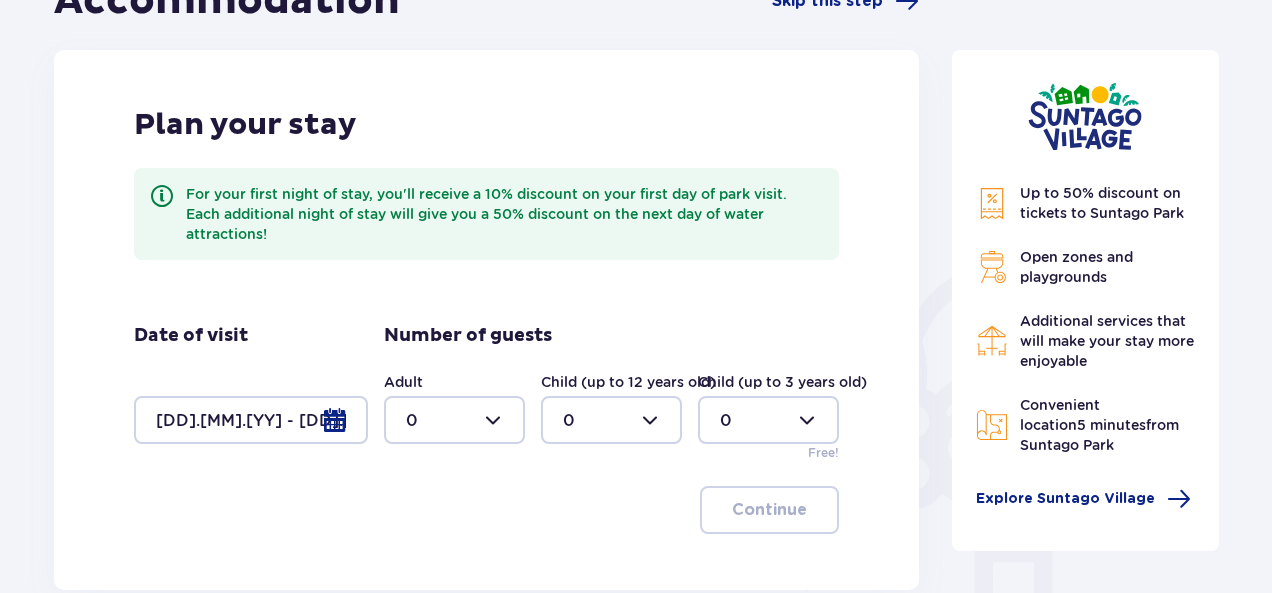 click at bounding box center [454, 420] 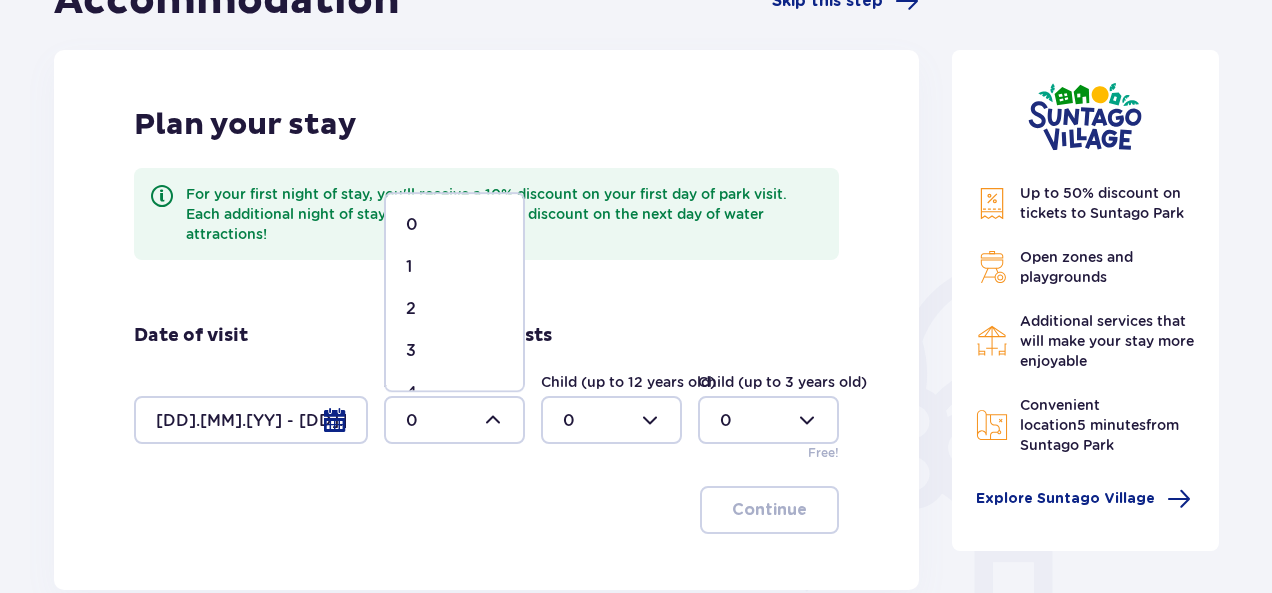 click on "3" at bounding box center [454, 351] 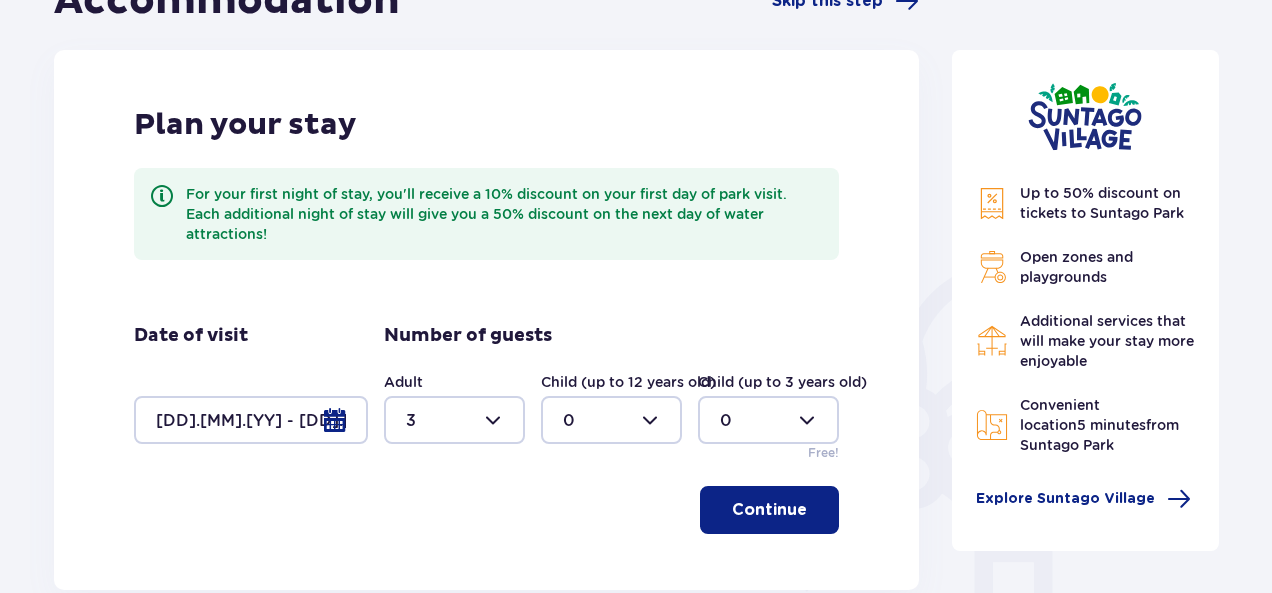 click on "Continue" at bounding box center [769, 510] 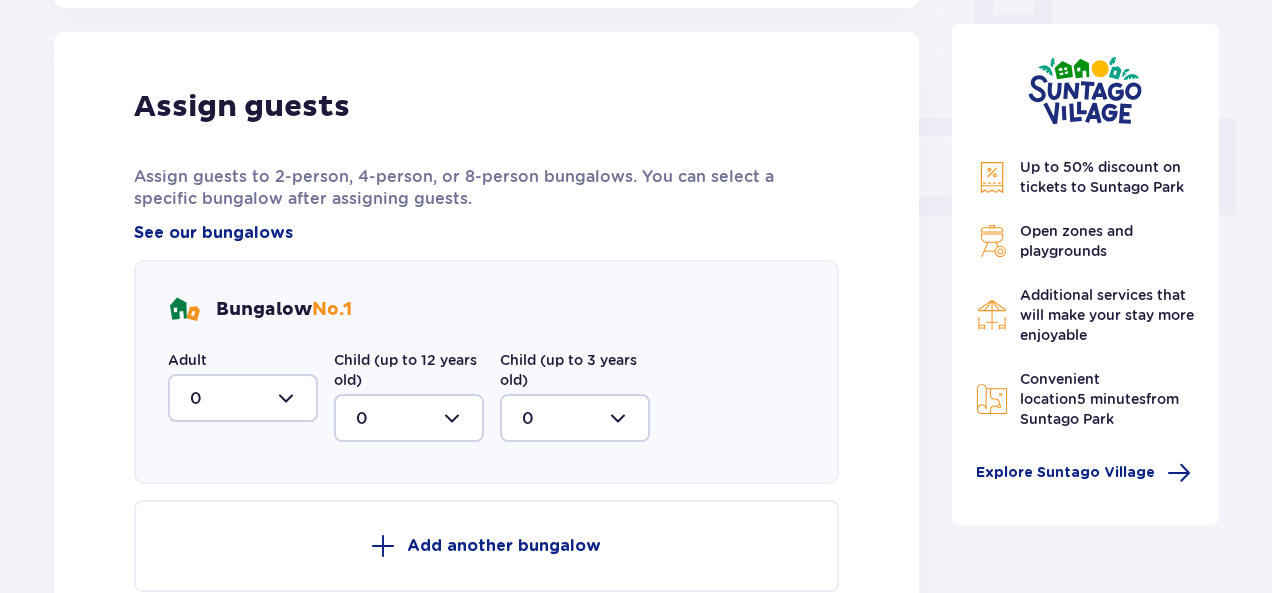 scroll, scrollTop: 826, scrollLeft: 0, axis: vertical 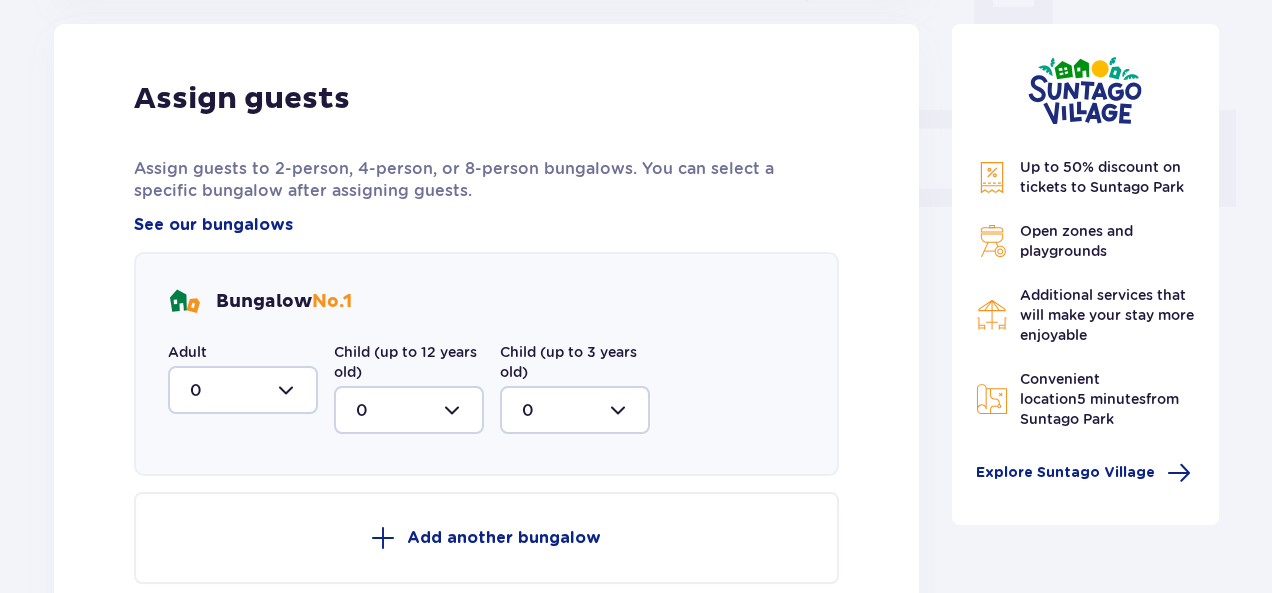 click at bounding box center [243, 390] 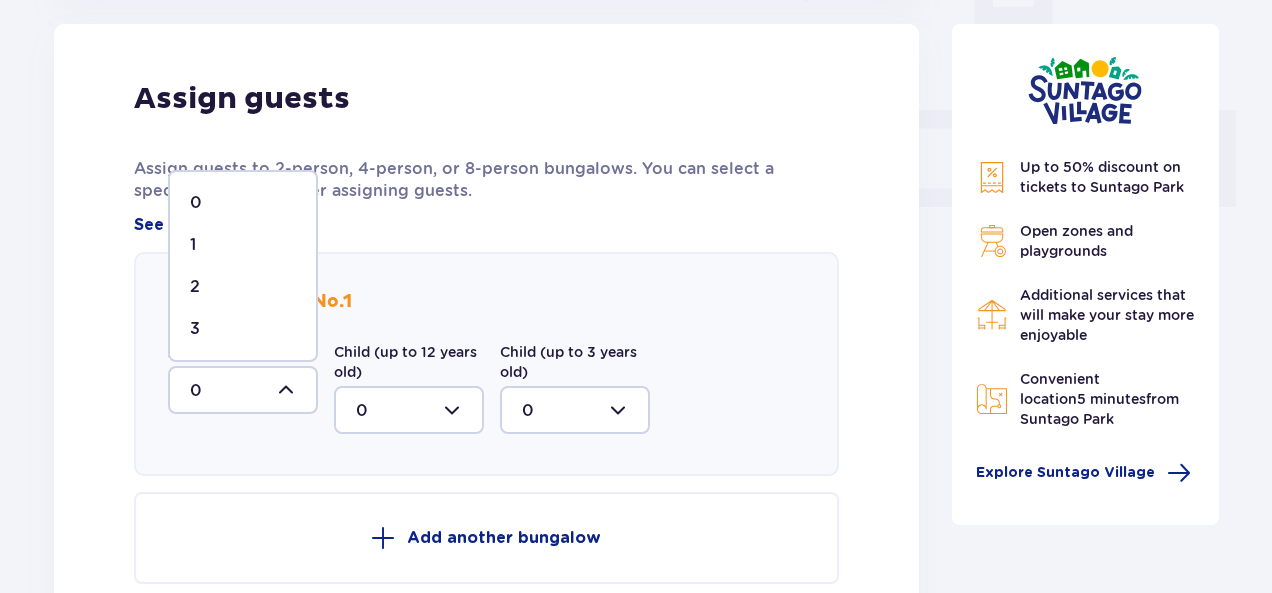 click on "3" at bounding box center (243, 329) 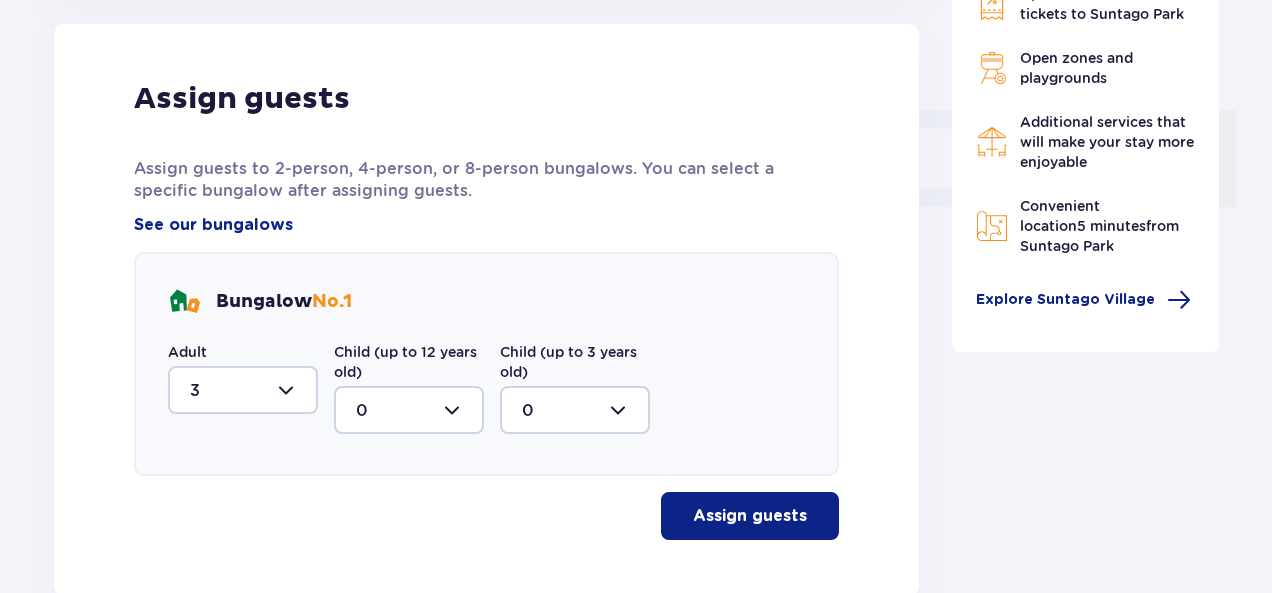 click on "Assign guests" at bounding box center (750, 516) 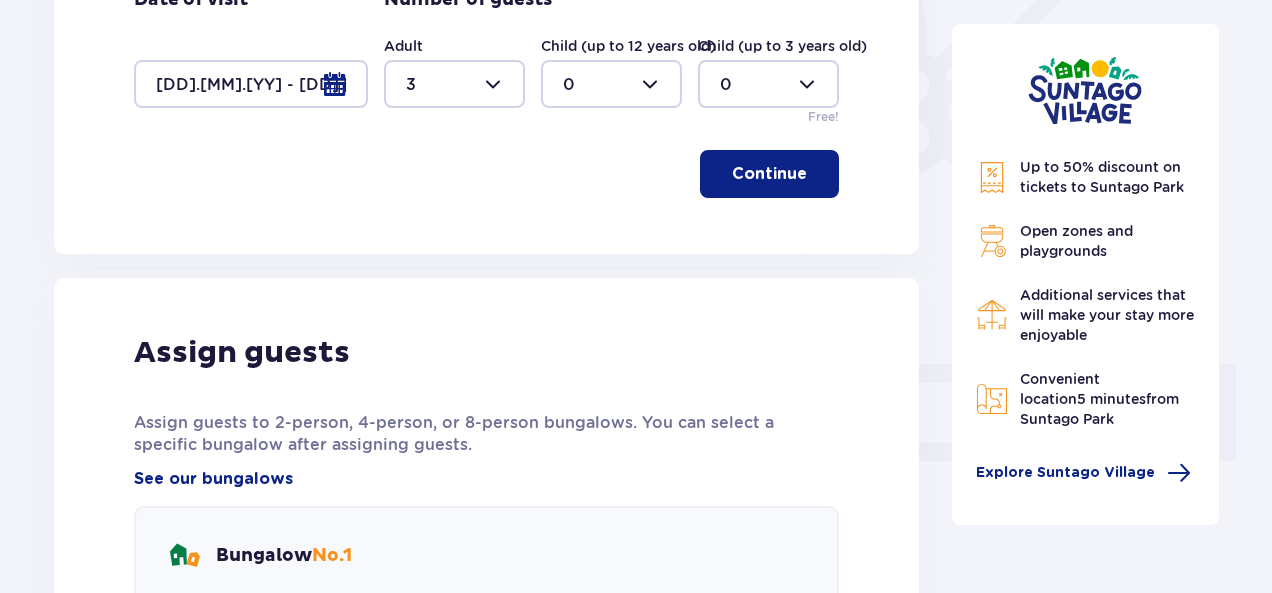 scroll, scrollTop: 272, scrollLeft: 0, axis: vertical 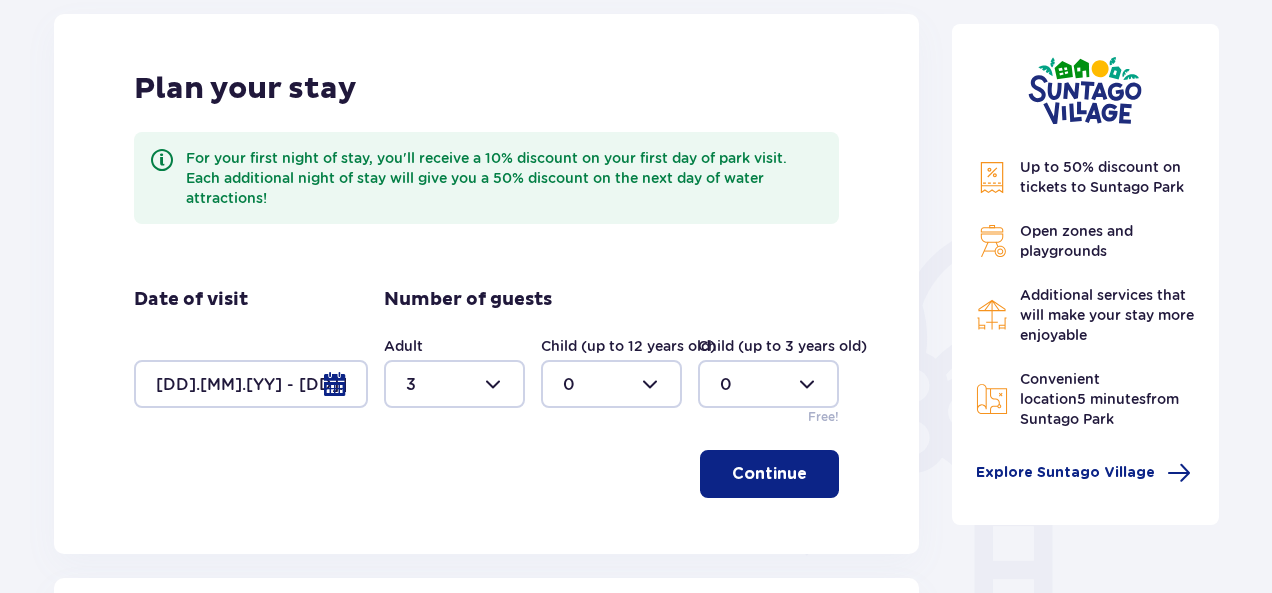 click at bounding box center [251, 384] 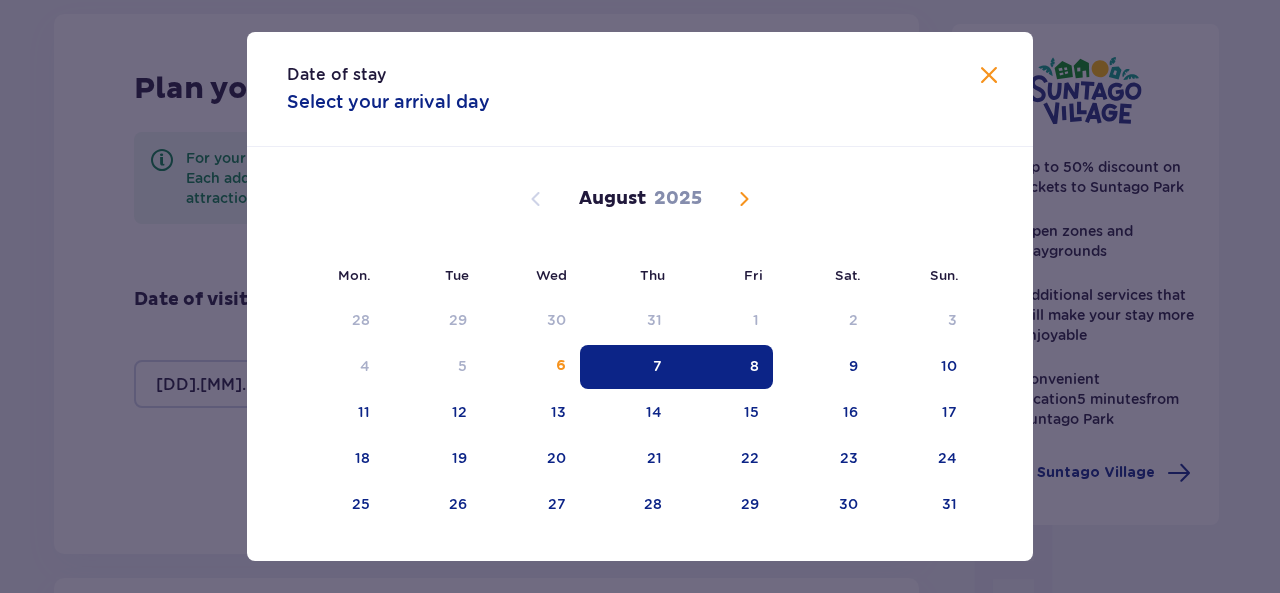 click on "8" at bounding box center (724, 367) 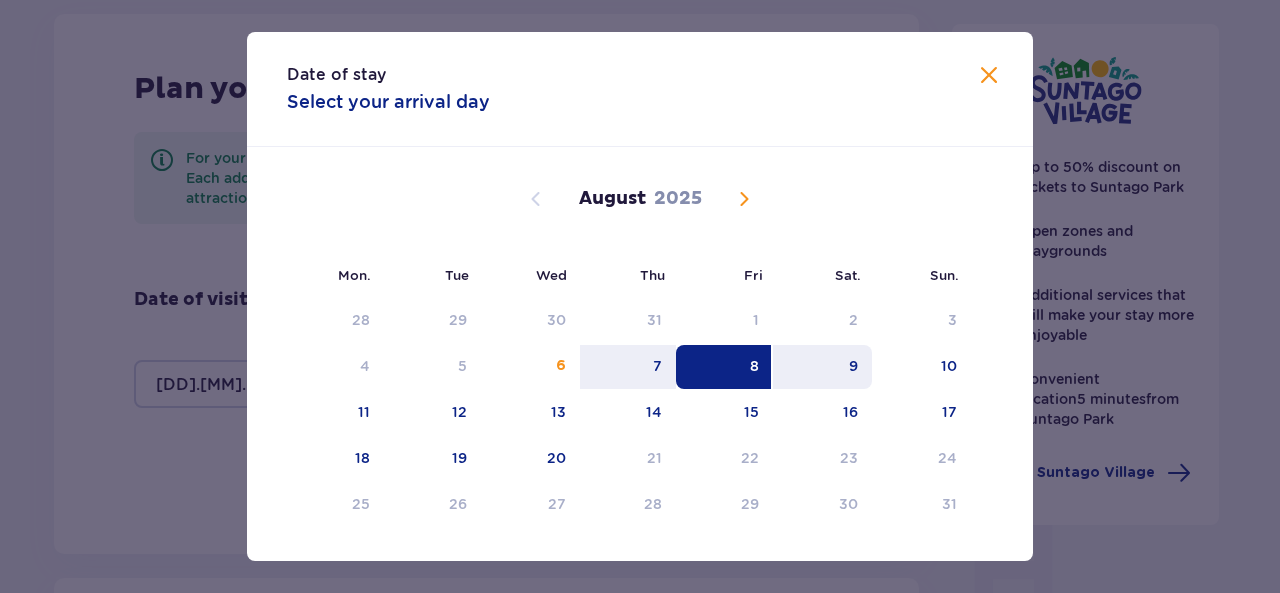 click on "9" at bounding box center [822, 367] 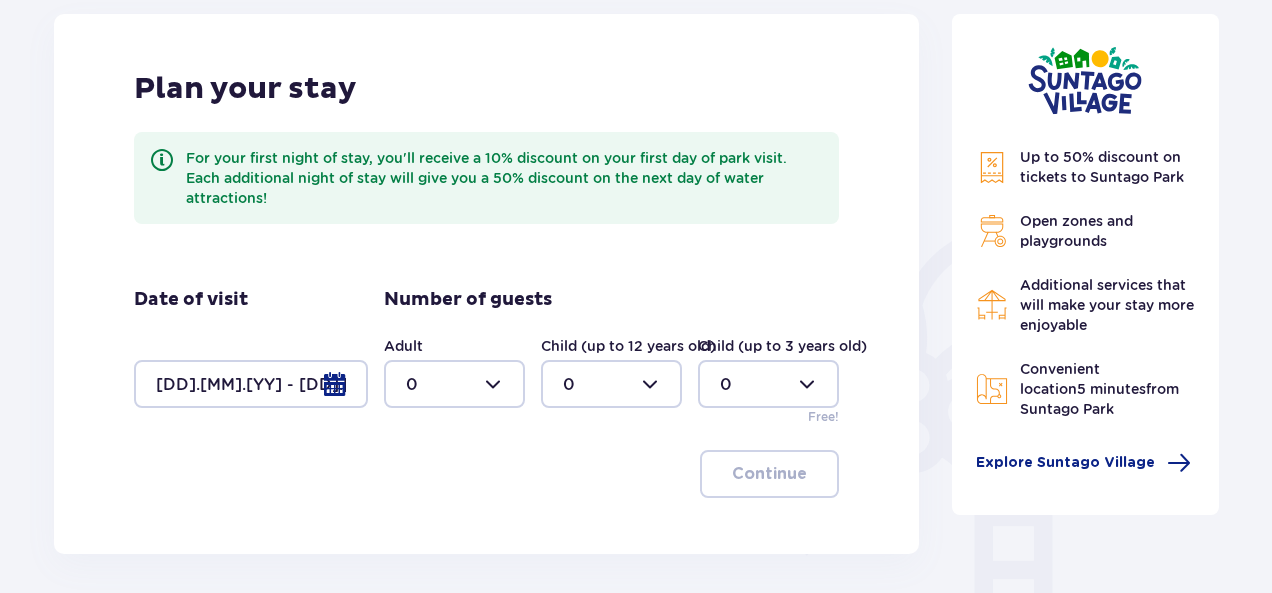 click at bounding box center (454, 384) 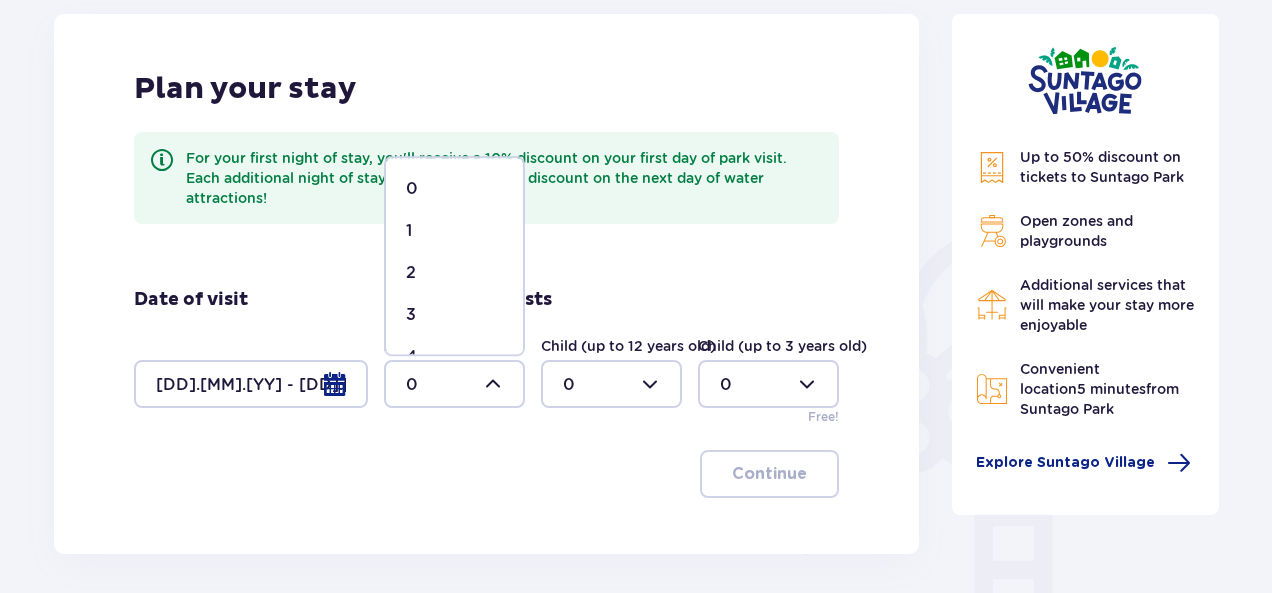 click on "3" at bounding box center (454, 315) 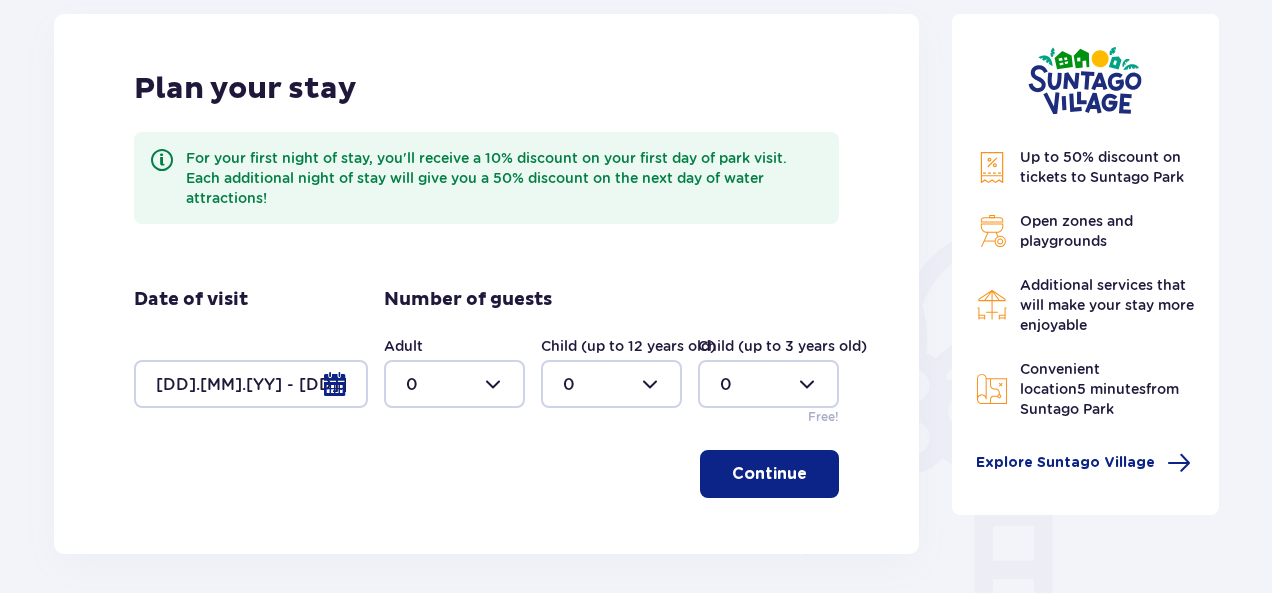 type on "3" 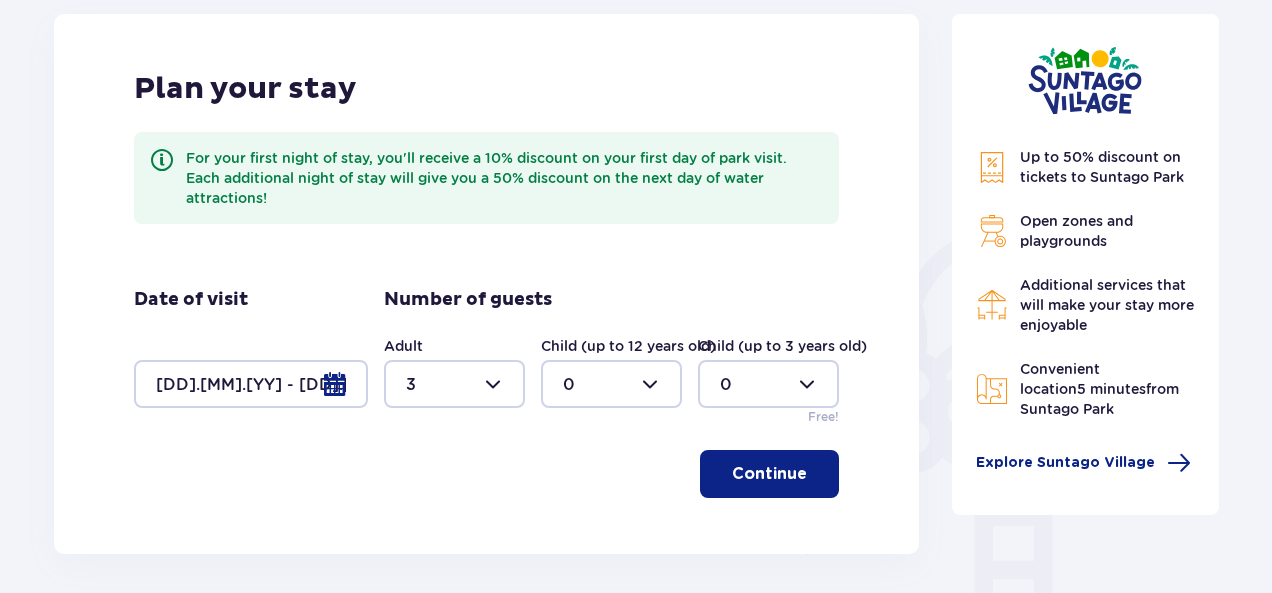 click on "Continue" at bounding box center (769, 474) 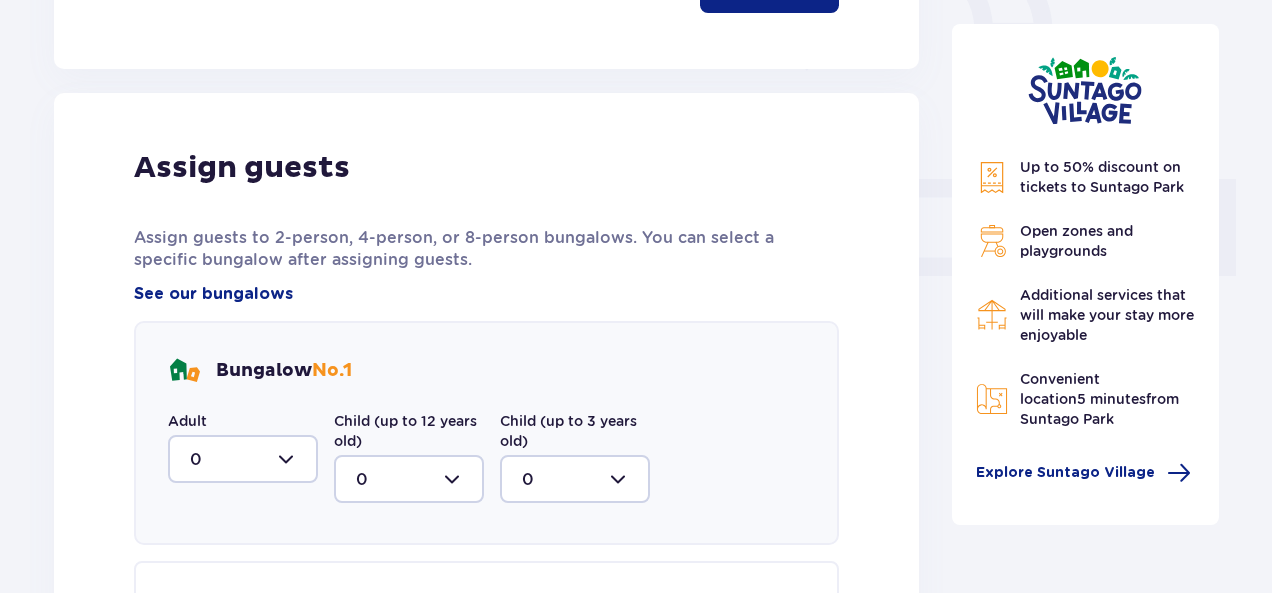 scroll, scrollTop: 826, scrollLeft: 0, axis: vertical 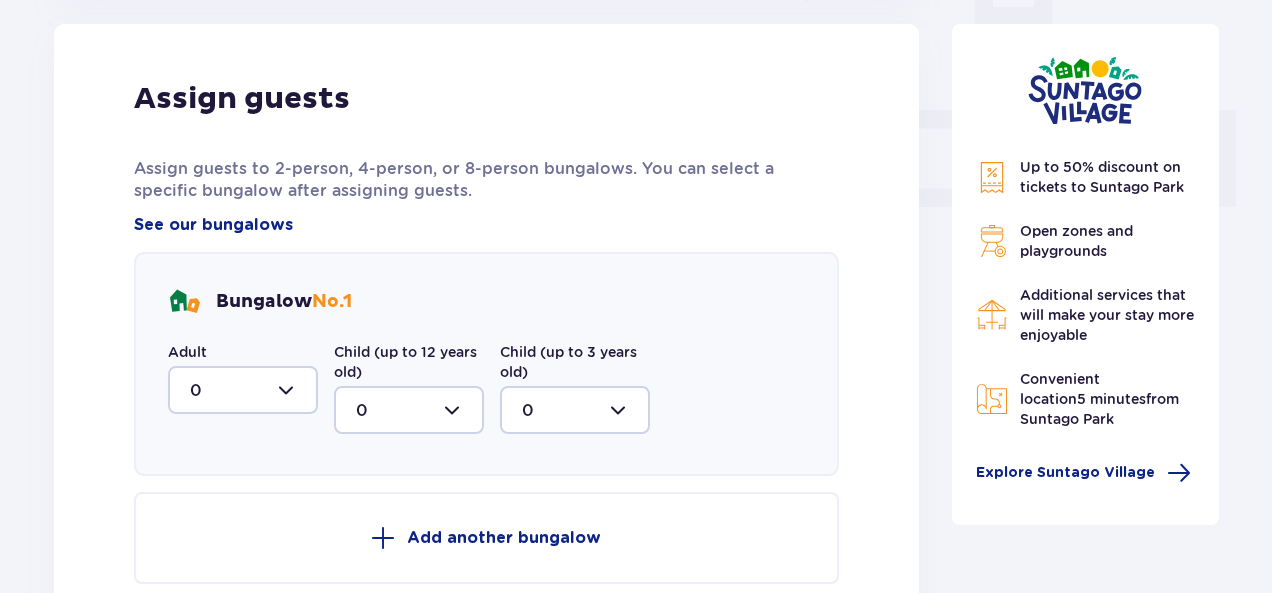 click at bounding box center [243, 390] 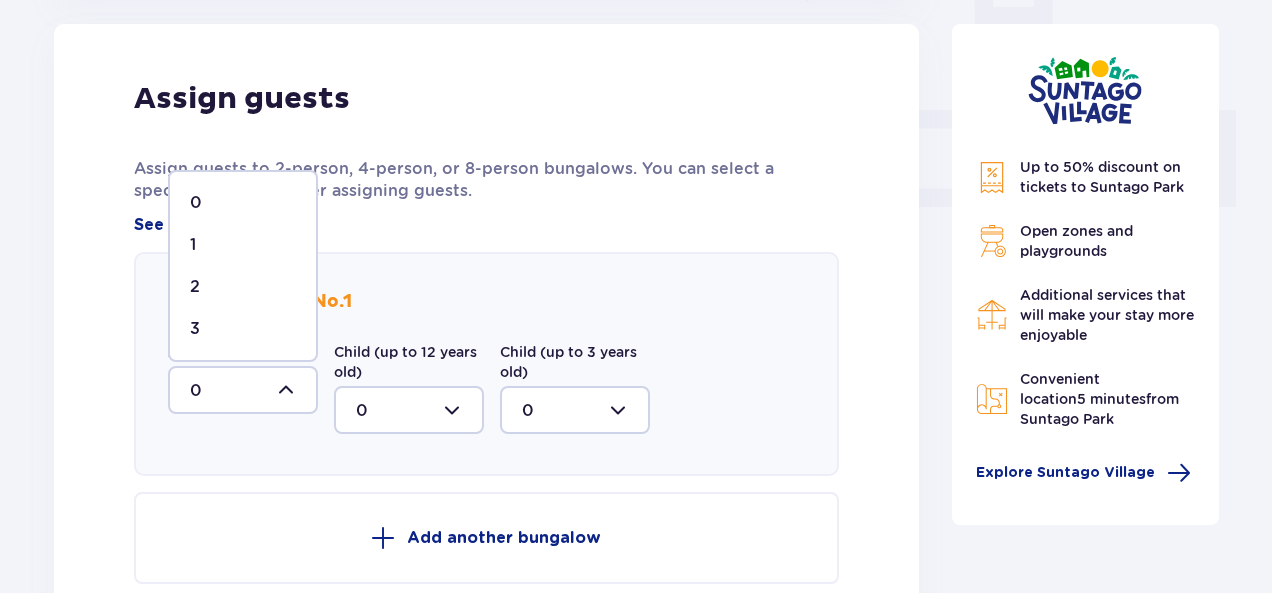 click on "3" at bounding box center (243, 329) 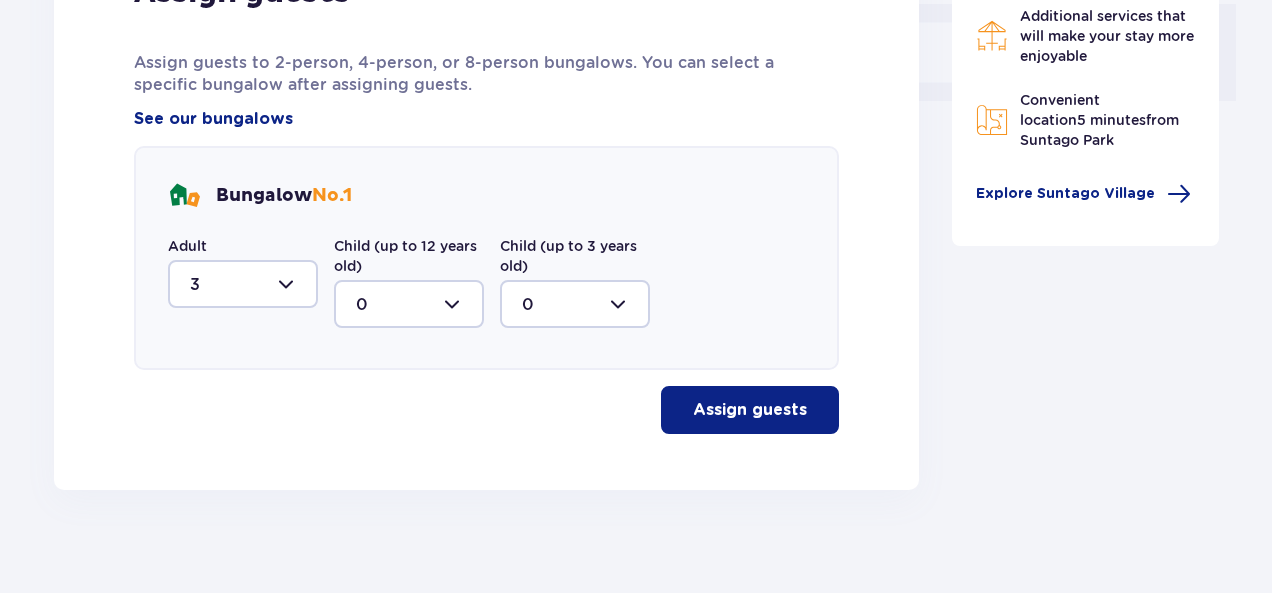 scroll, scrollTop: 948, scrollLeft: 0, axis: vertical 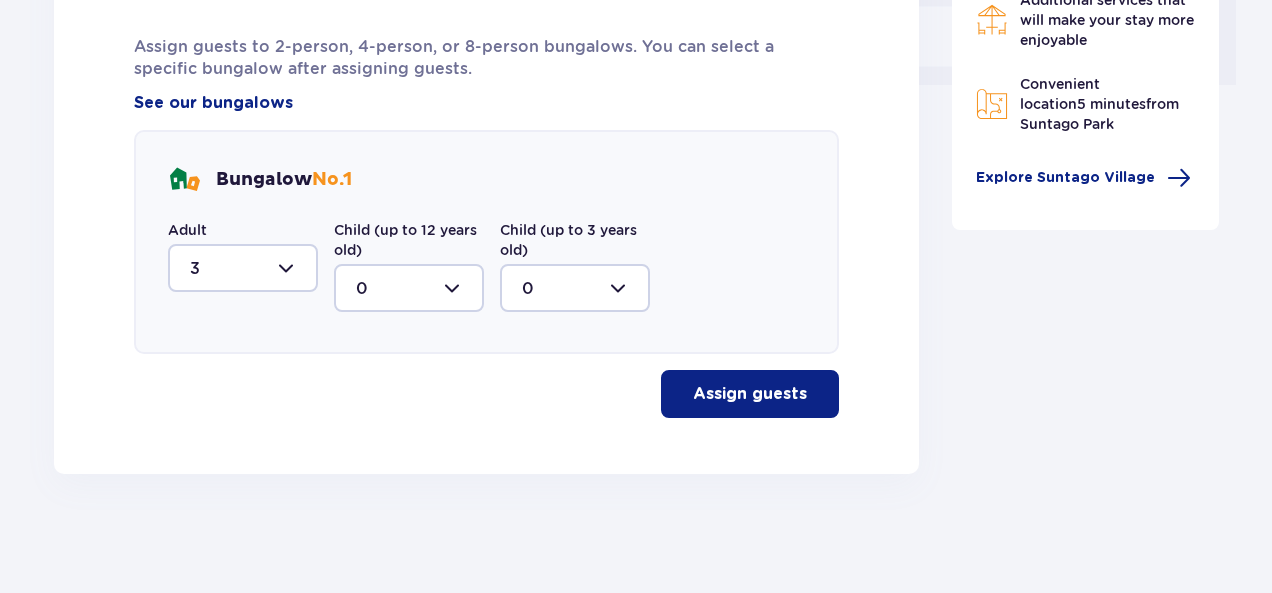 click on "Assign guests" at bounding box center [750, 394] 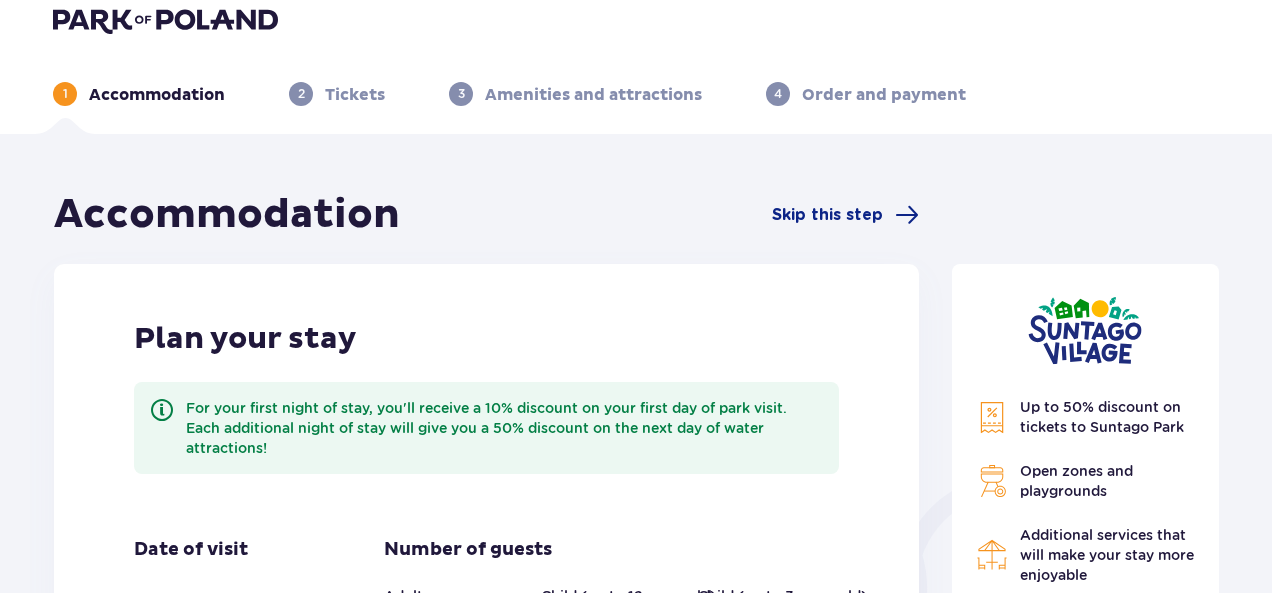 scroll, scrollTop: 0, scrollLeft: 0, axis: both 